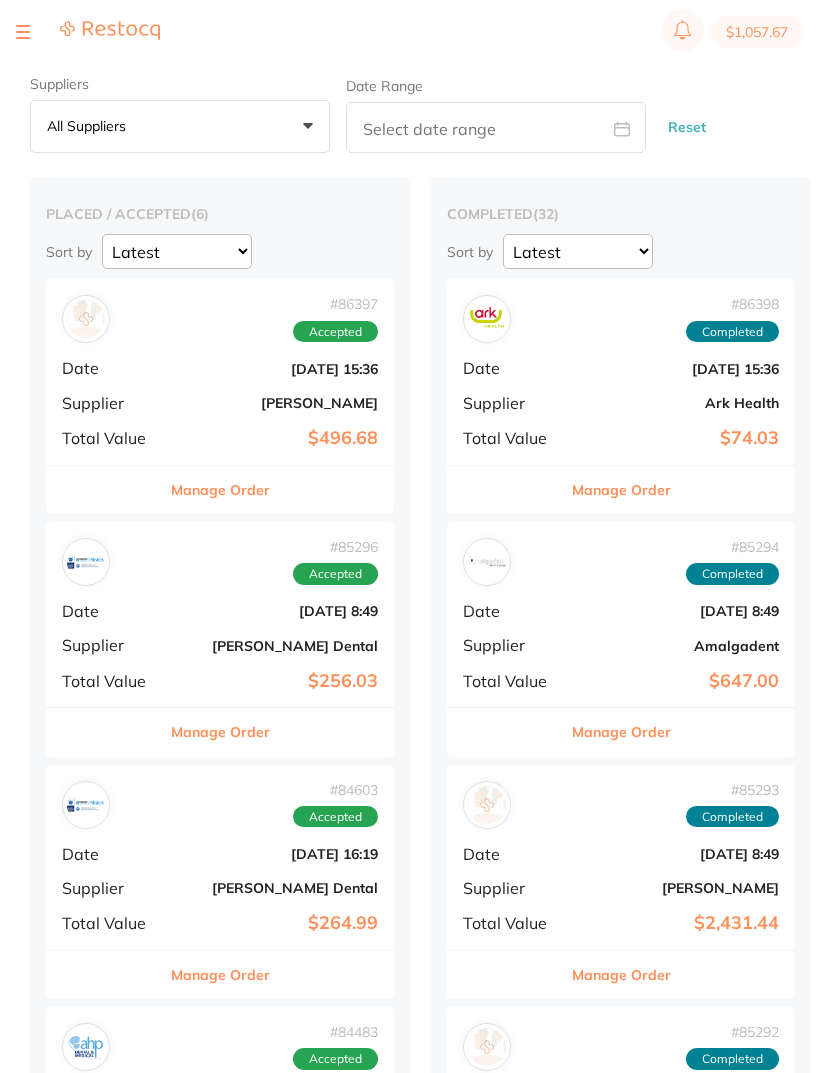 scroll, scrollTop: 0, scrollLeft: 0, axis: both 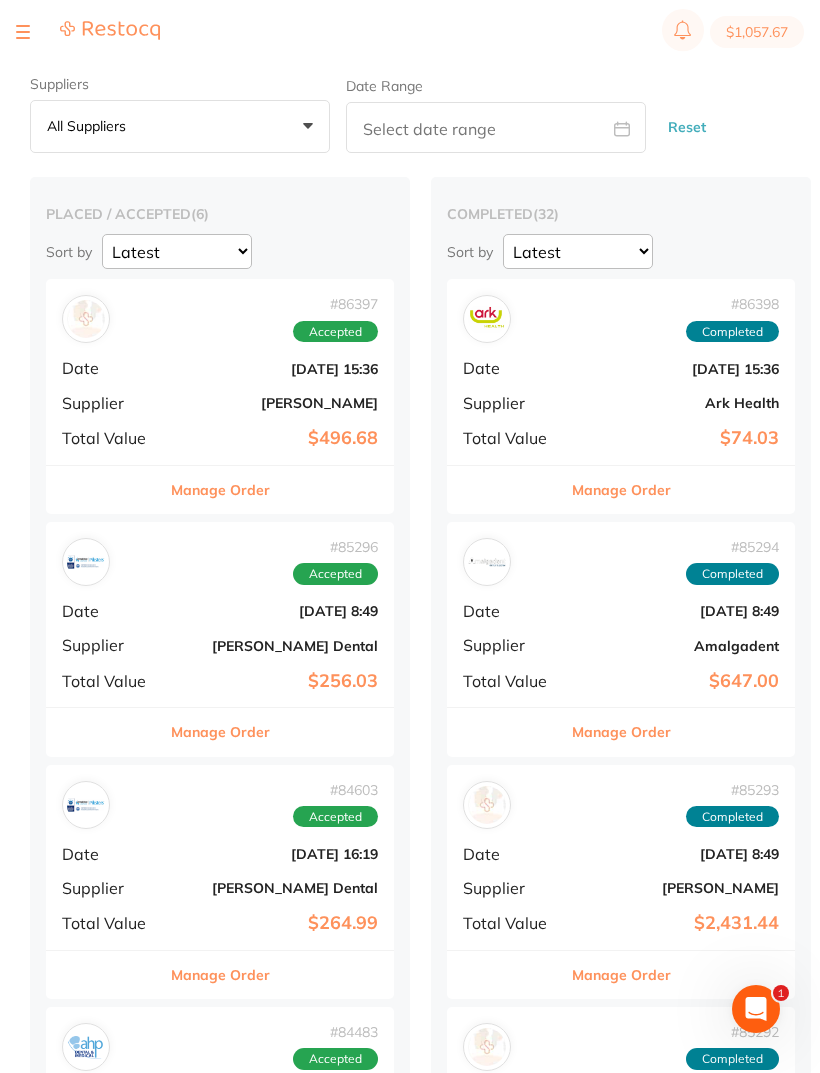 click at bounding box center (23, 32) 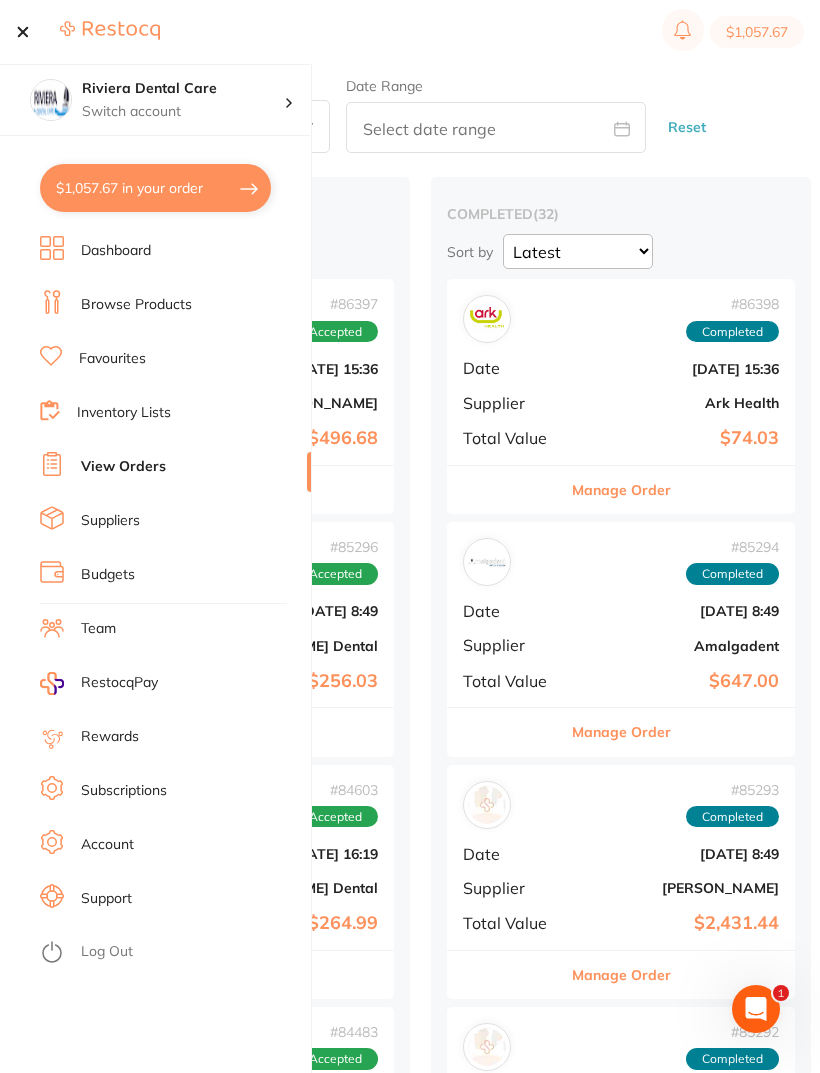 click on "View Orders" at bounding box center [123, 467] 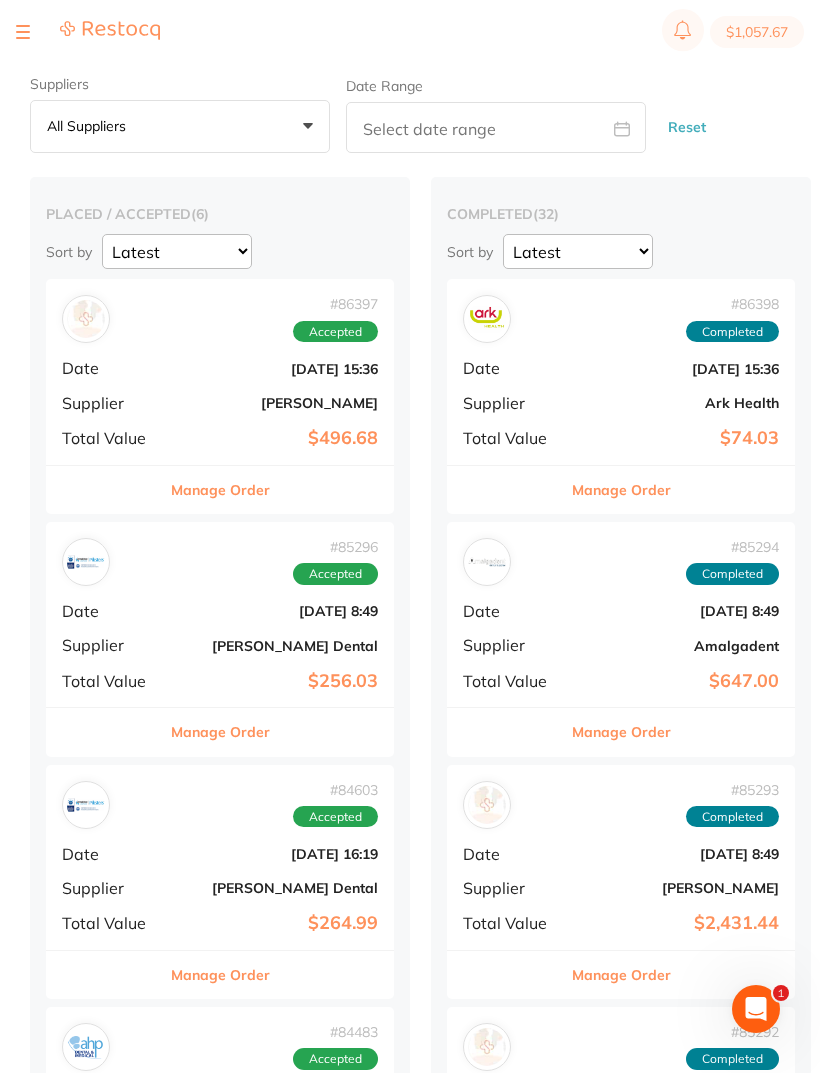 click at bounding box center [23, 32] 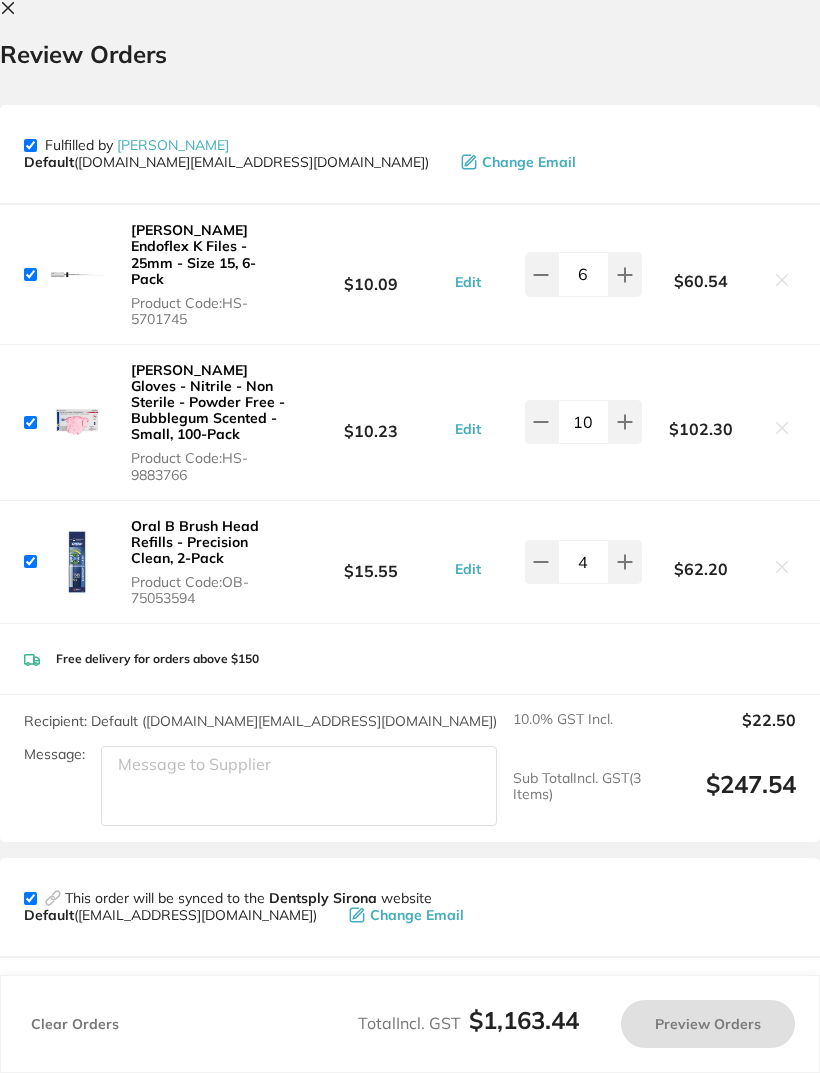 checkbox on "true" 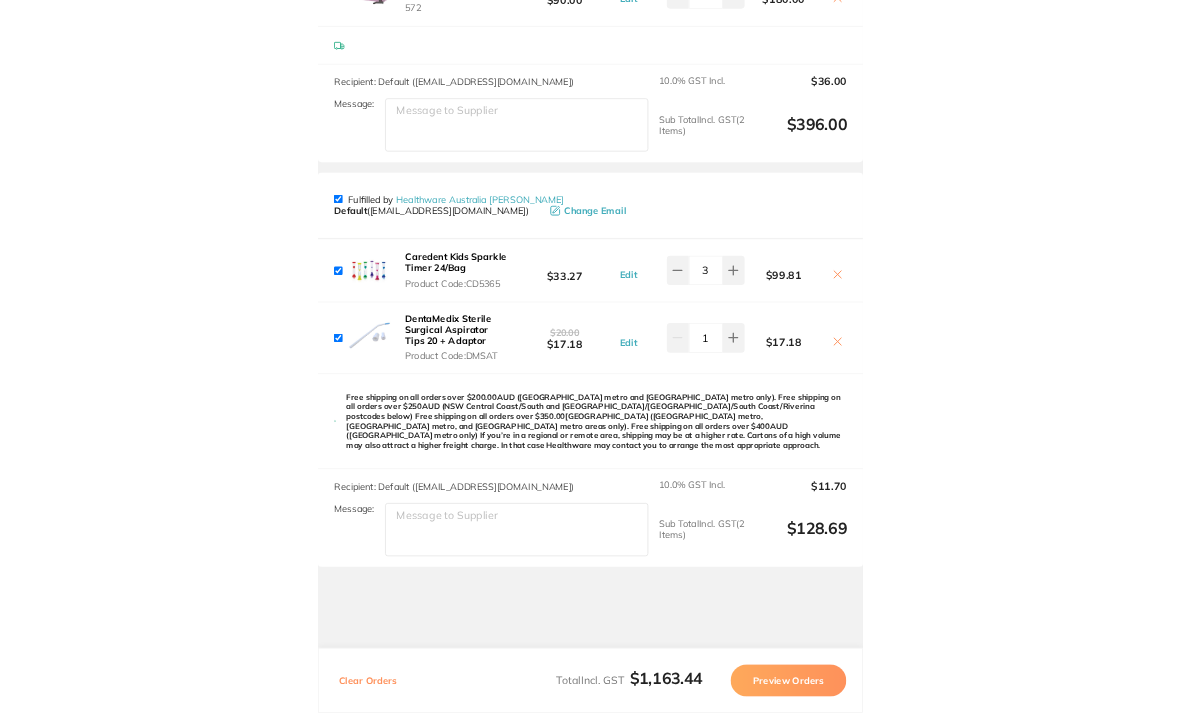 scroll, scrollTop: 1634, scrollLeft: 0, axis: vertical 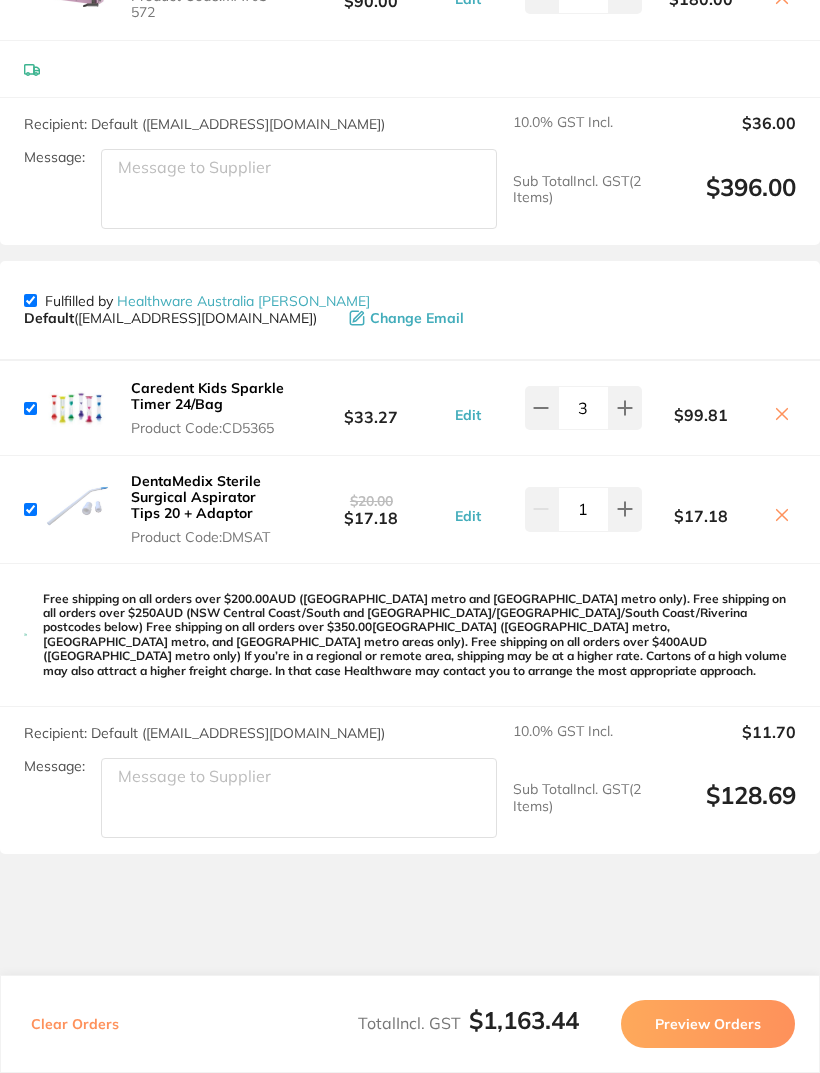 click on "Clear Orders Total  Incl. GST $1,163.44 Preview Orders" at bounding box center [410, 1024] 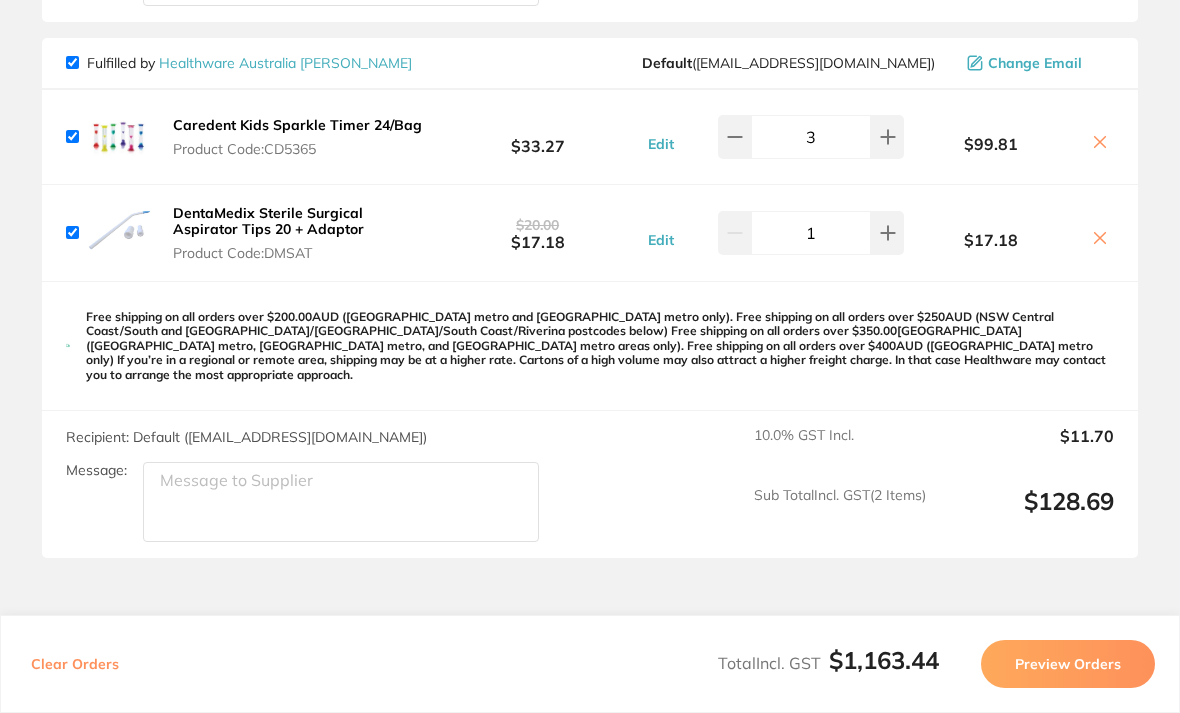 click on "Preview Orders" at bounding box center (1068, 664) 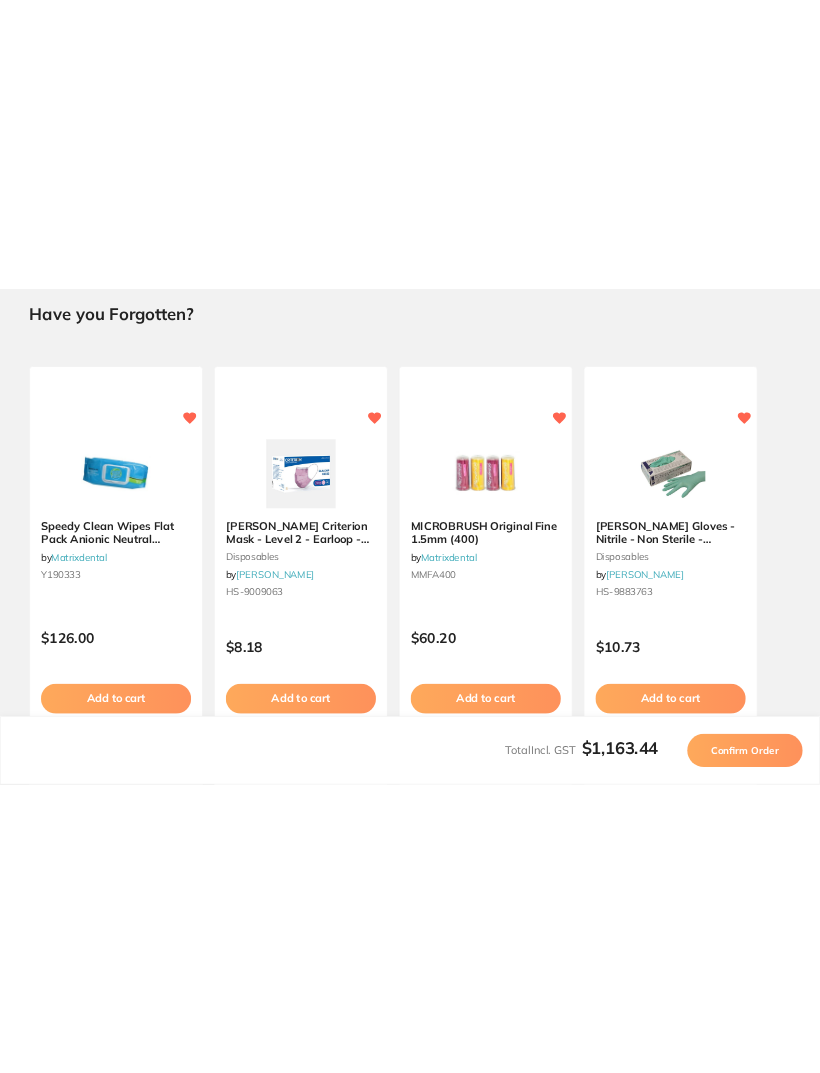 scroll, scrollTop: 0, scrollLeft: 0, axis: both 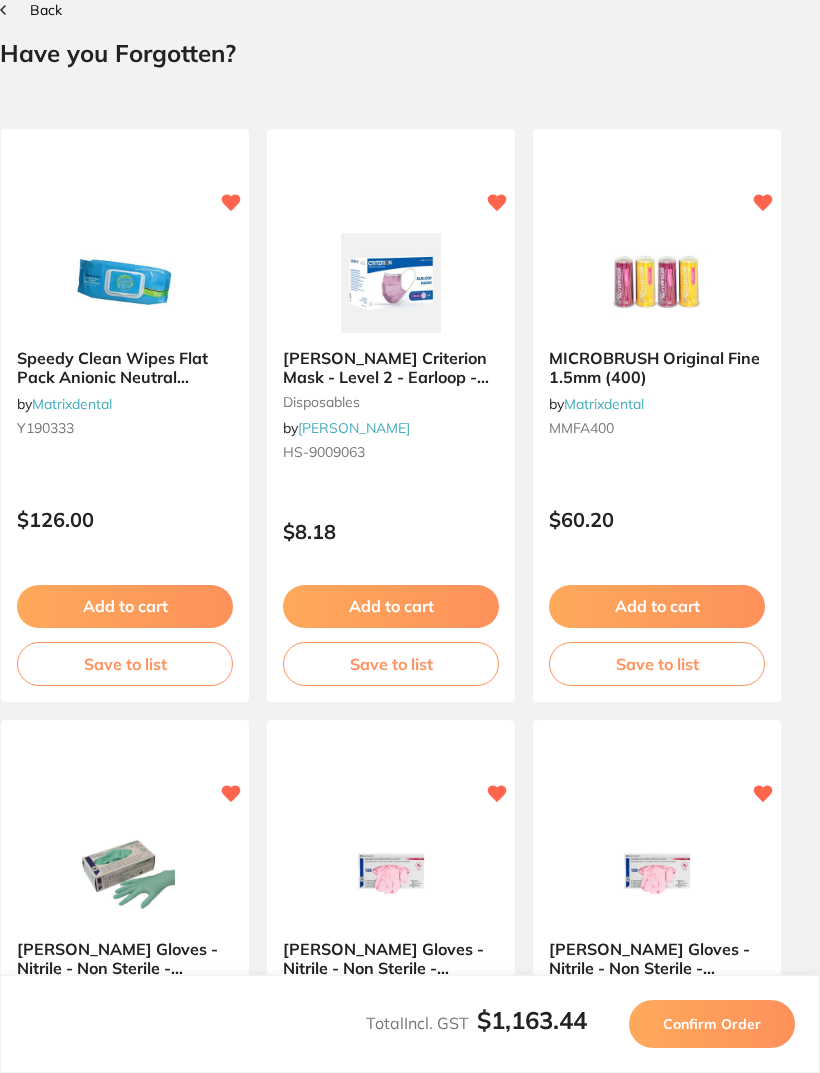 click on "Total  Incl. GST $1,163.44 Confirm Order" at bounding box center (410, 1024) 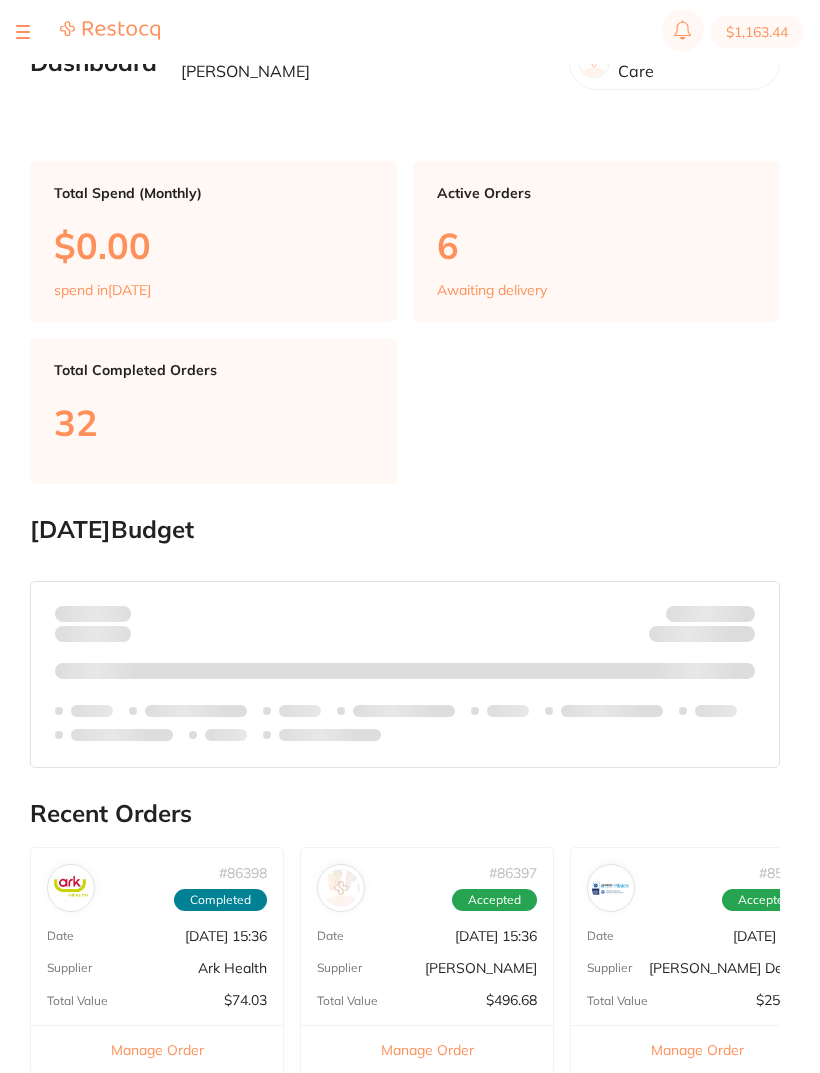 scroll, scrollTop: 0, scrollLeft: 0, axis: both 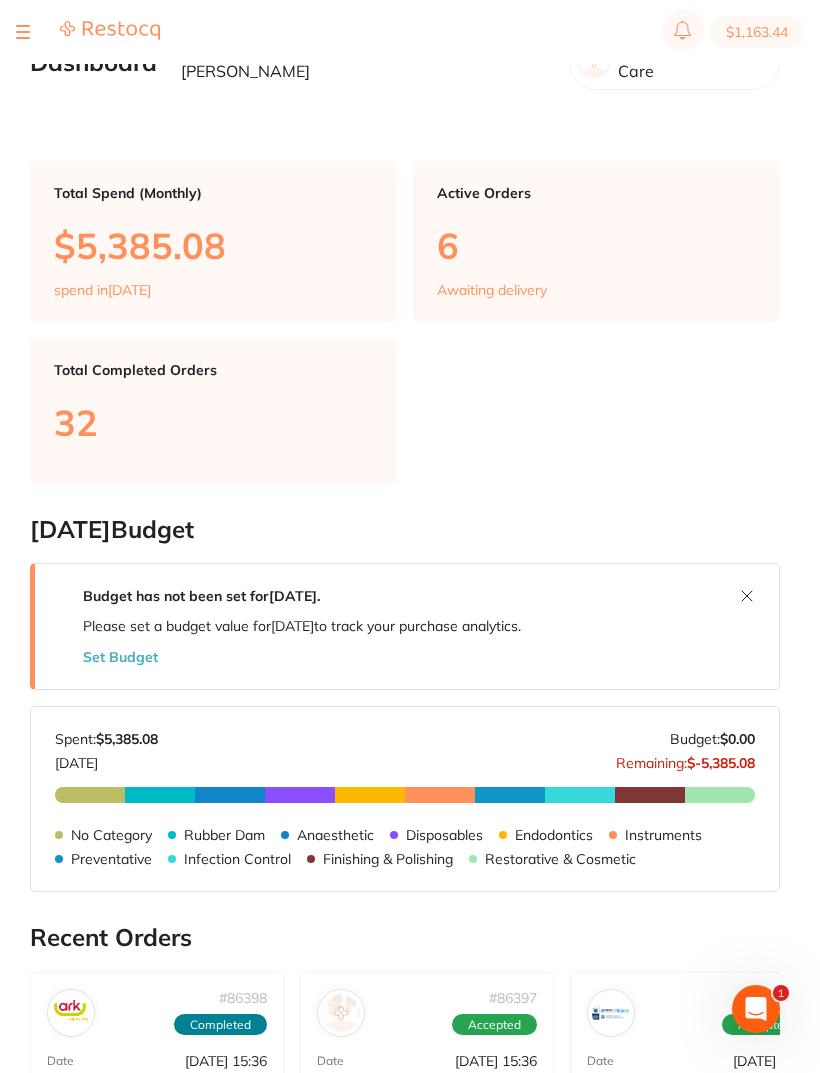 click on "$1,163.44" at bounding box center (757, 32) 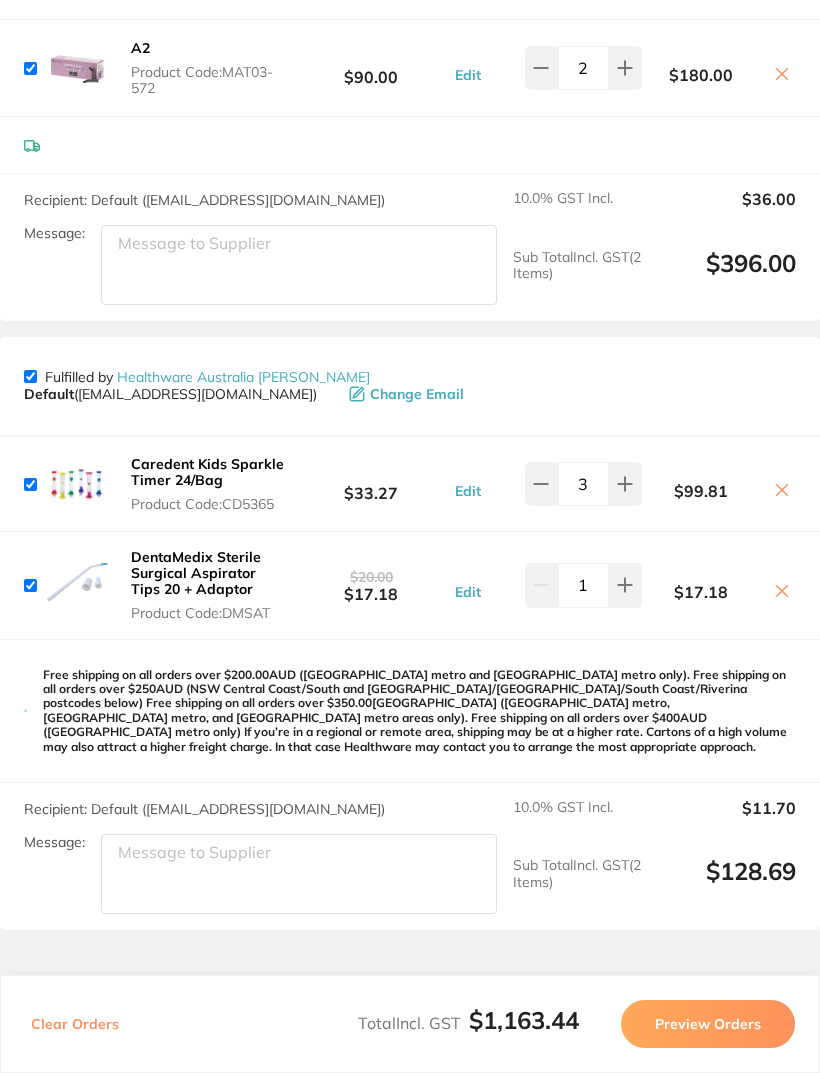 scroll, scrollTop: 1551, scrollLeft: 0, axis: vertical 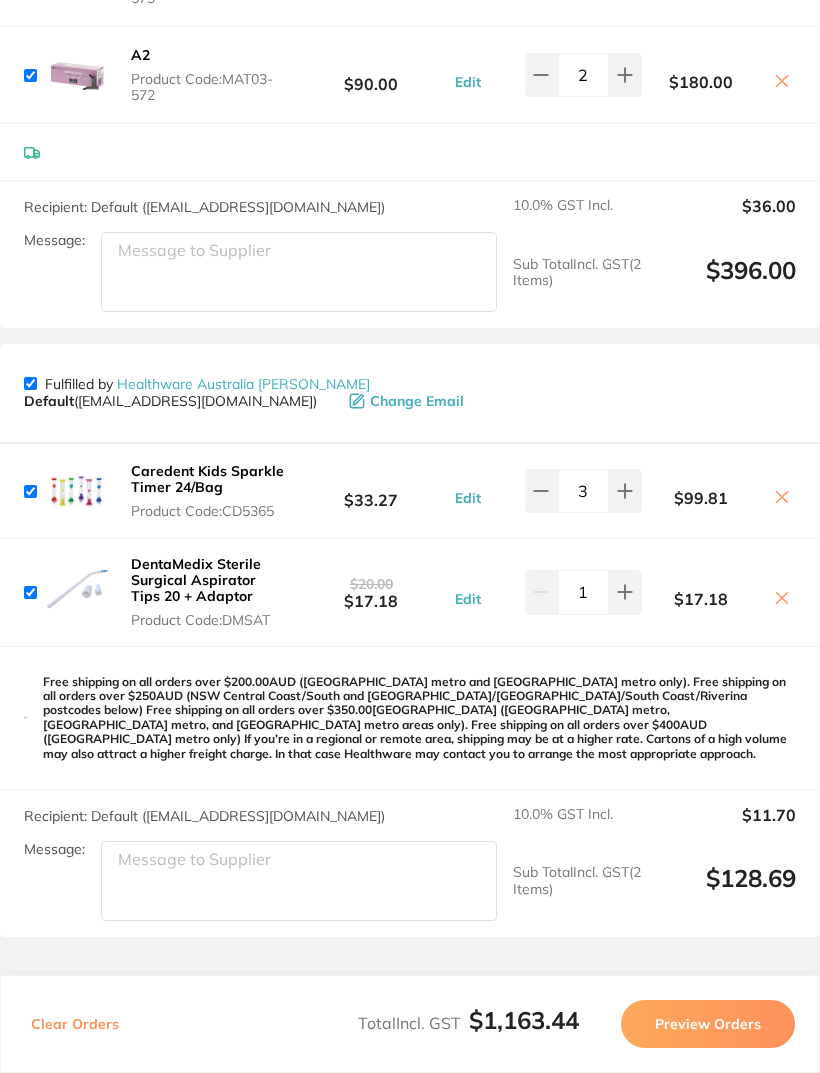 click on "Preview Orders" at bounding box center [708, 1024] 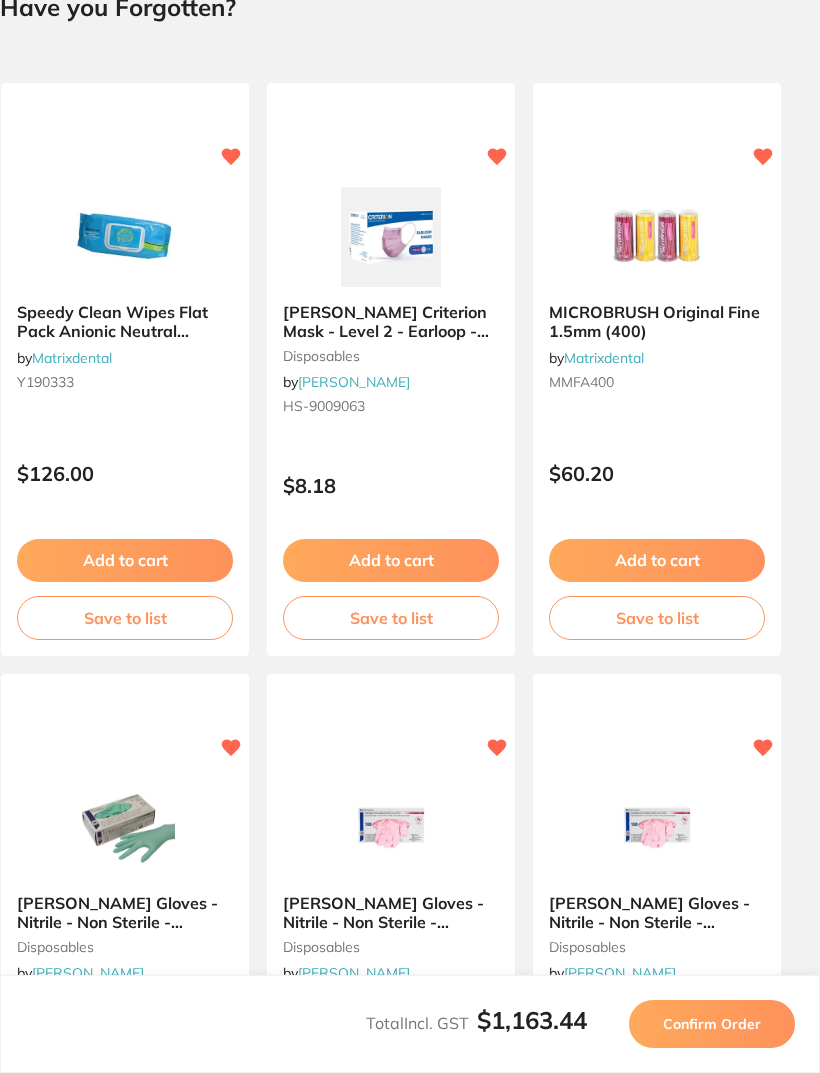 scroll, scrollTop: 0, scrollLeft: 0, axis: both 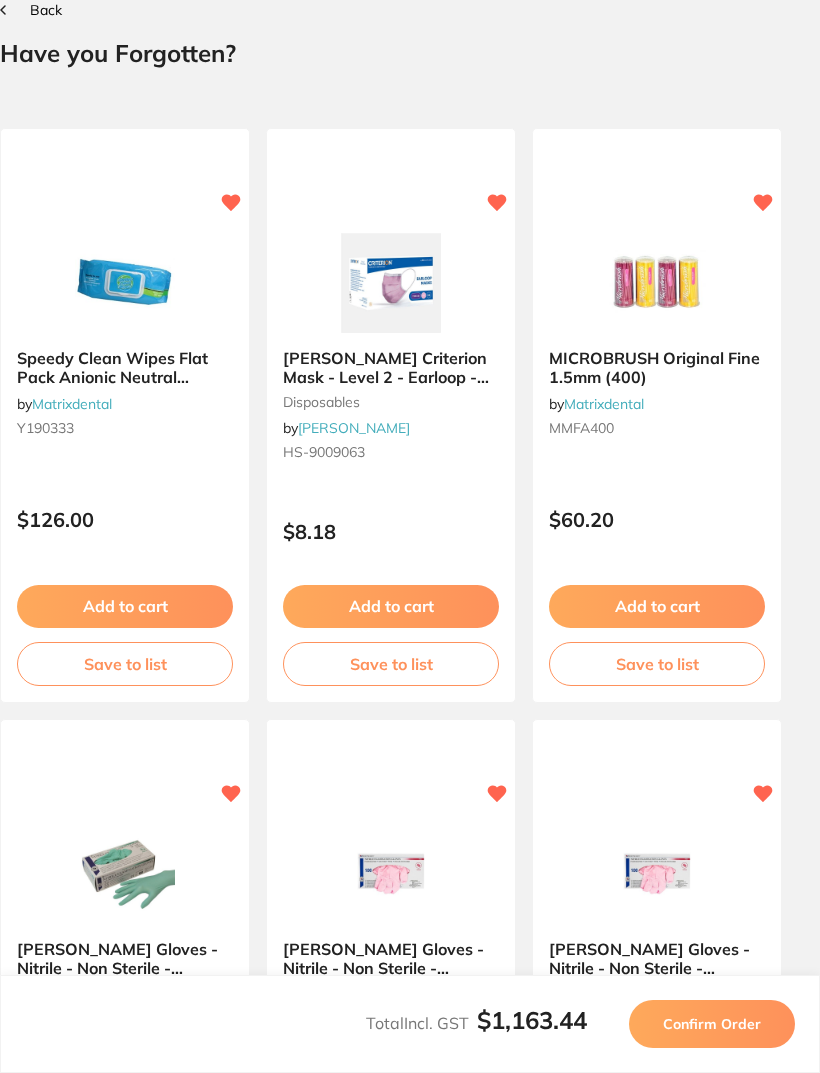 click on "Total  Incl. GST $1,163.44 Confirm Order" at bounding box center (410, 1024) 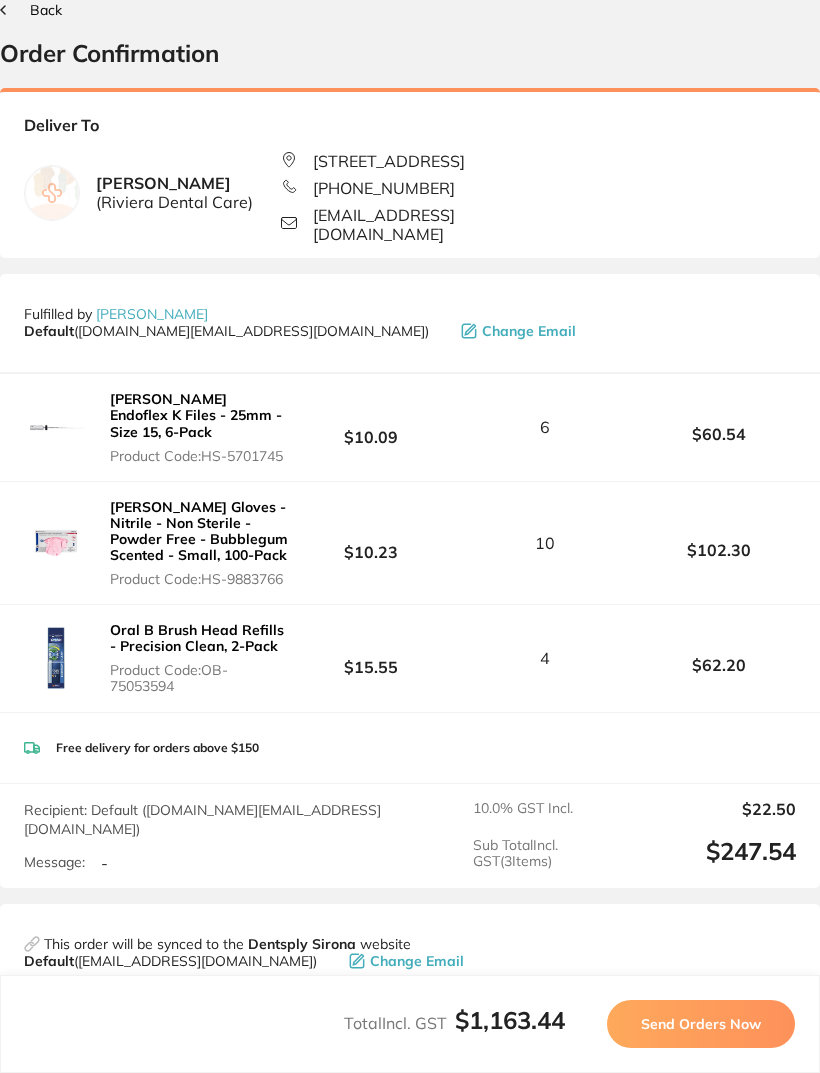 click on "Total  Incl. GST $1,163.44 Send Orders Now" at bounding box center (410, 1024) 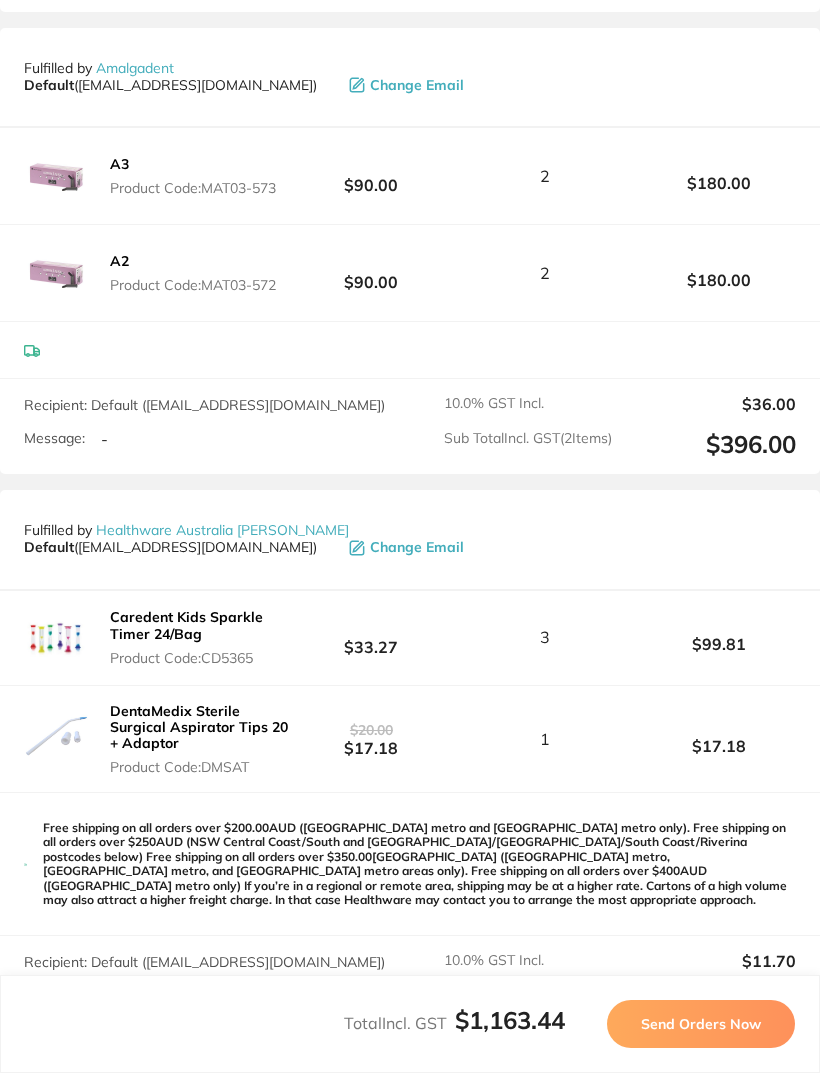 click on "Total  Incl. GST $1,163.44 Send Orders Now" at bounding box center [410, 1024] 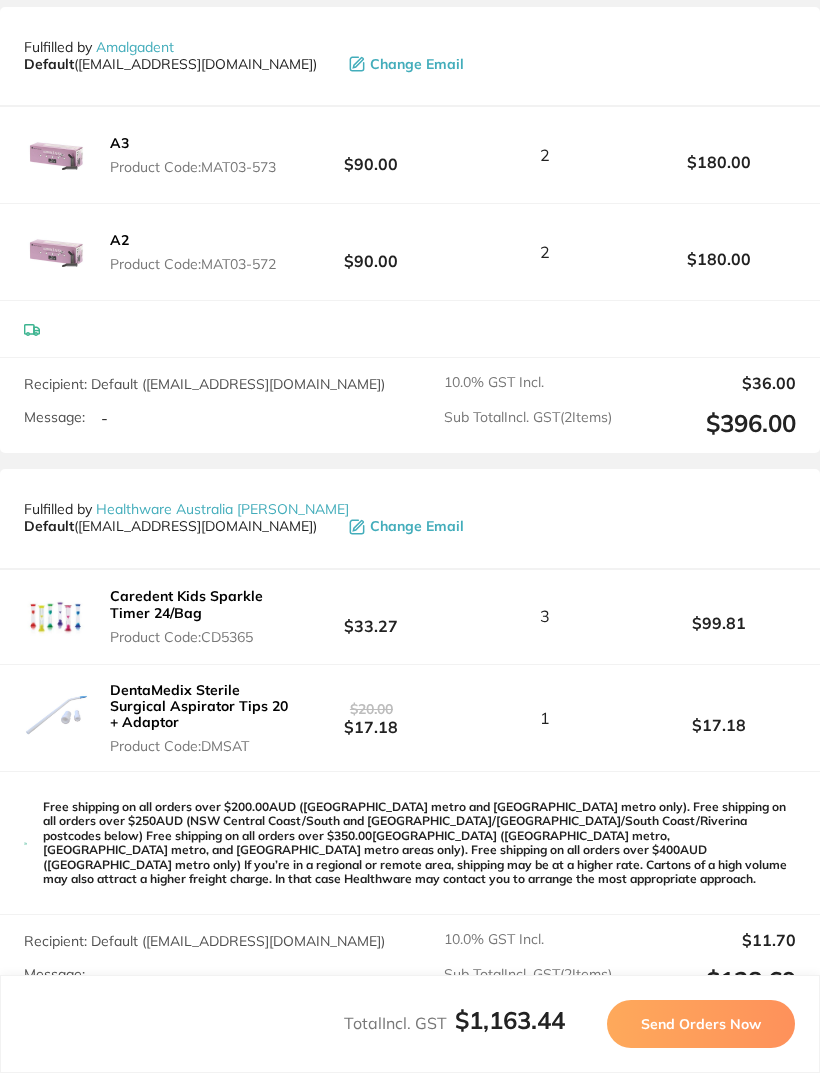 click on "Total  Incl. GST $1,163.44 Send Orders Now" at bounding box center (410, 1024) 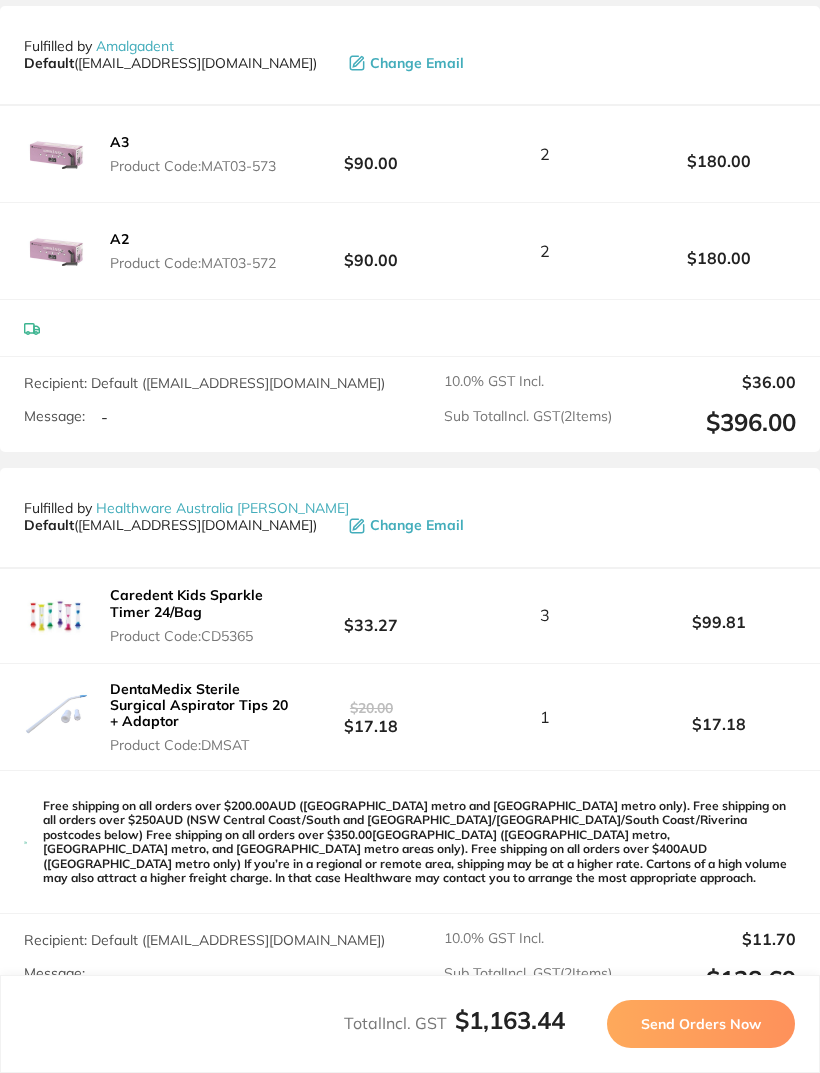 scroll, scrollTop: 1370, scrollLeft: 0, axis: vertical 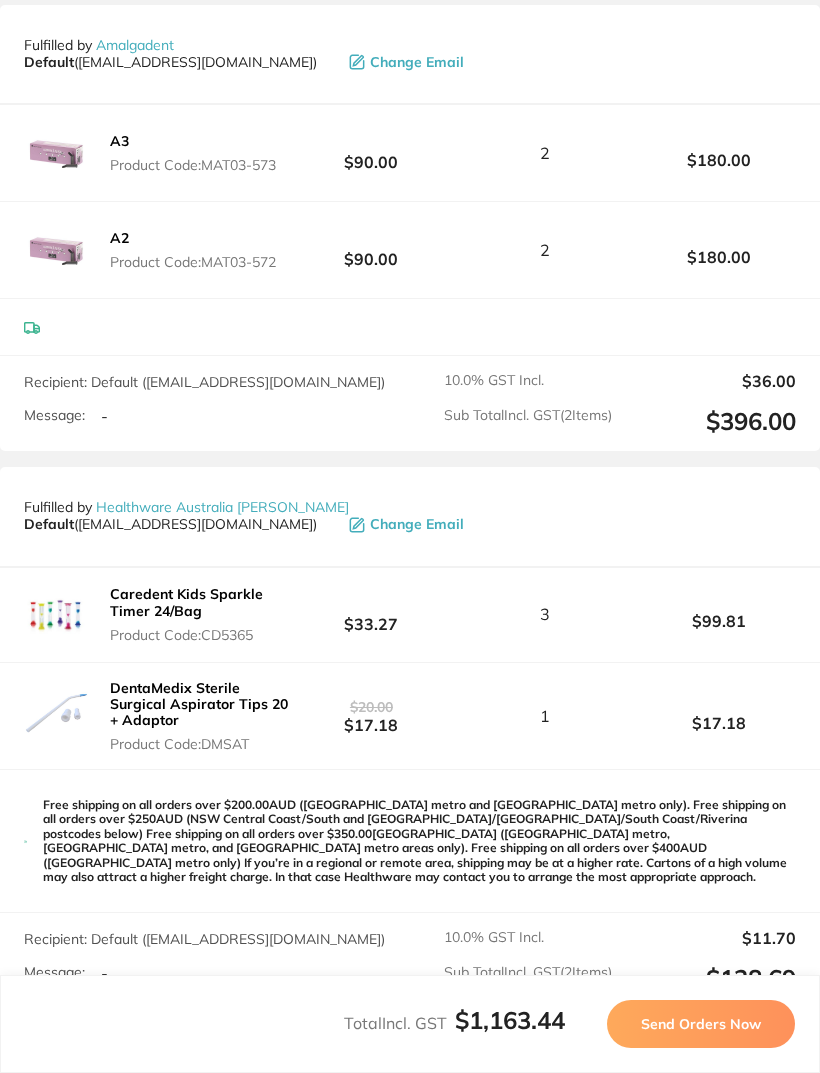click on "Total  Incl. GST $1,163.44 Send Orders Now" at bounding box center [410, 1024] 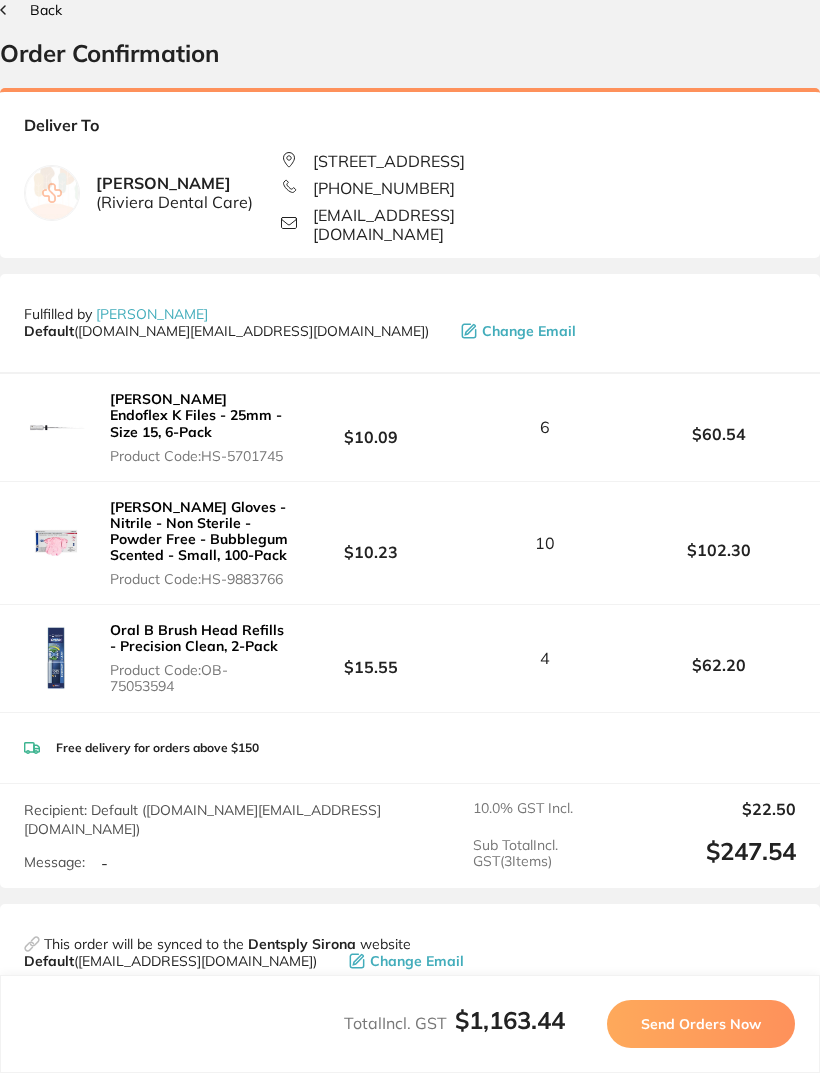 scroll, scrollTop: 0, scrollLeft: 0, axis: both 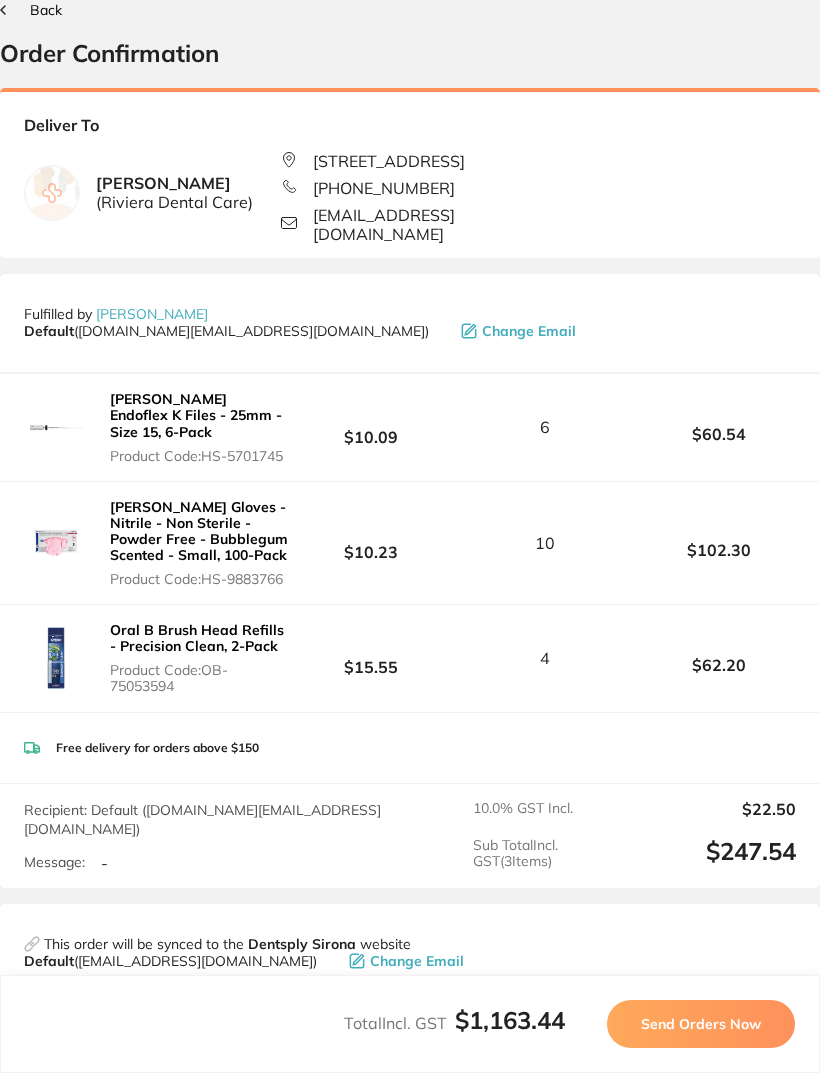 click on "Total  Incl. GST $1,163.44 Send Orders Now" at bounding box center (410, 1024) 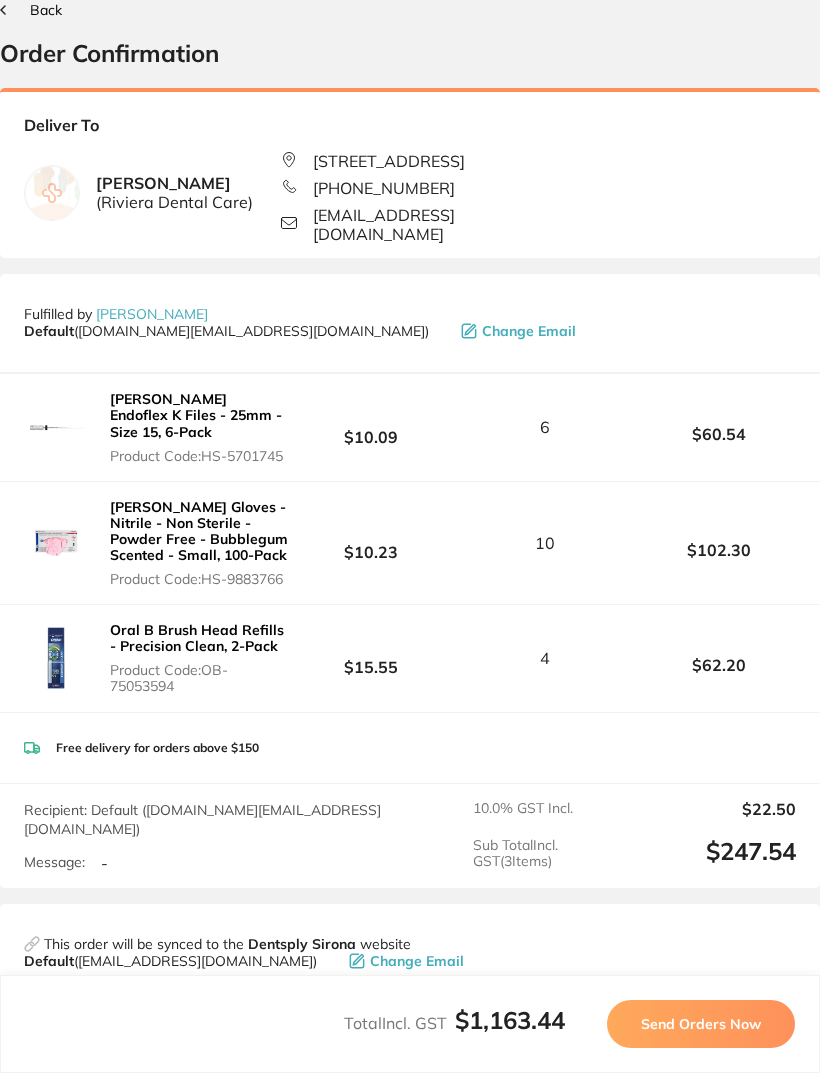 click on "Total  Incl. GST $1,163.44 Send Orders Now" at bounding box center (410, 1024) 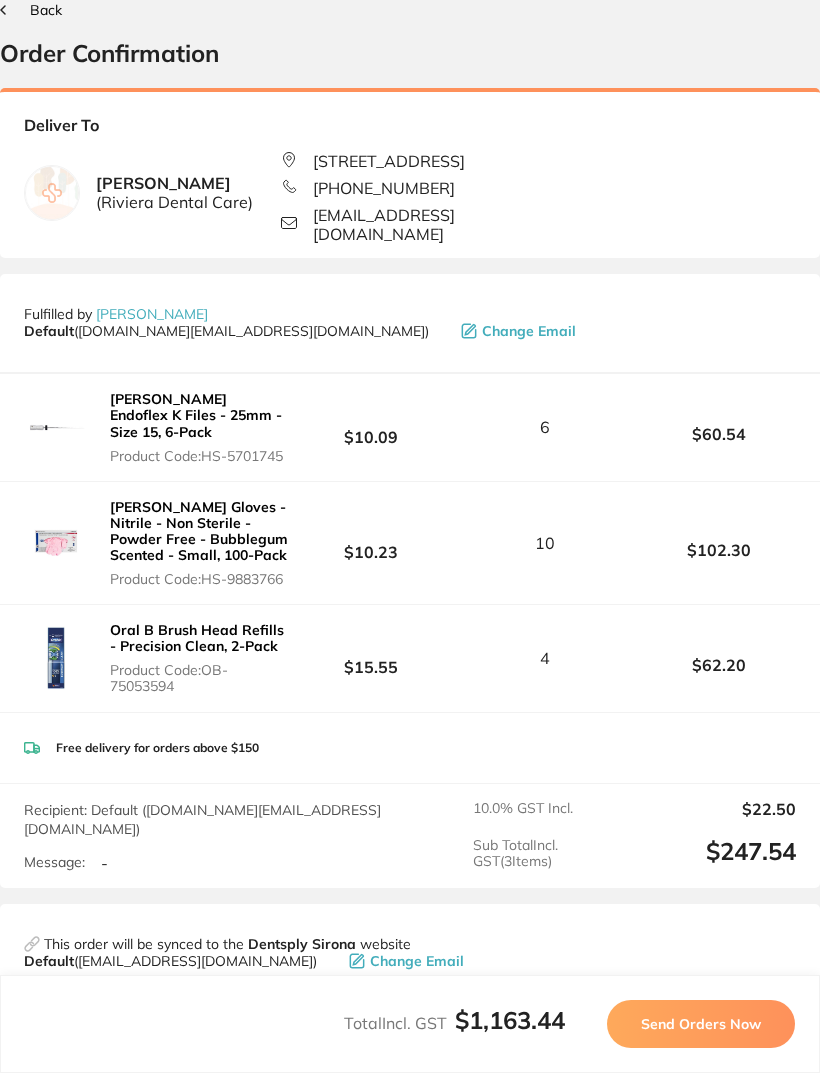 click on "Total  Incl. GST $1,163.44 Send Orders Now" at bounding box center (410, 1024) 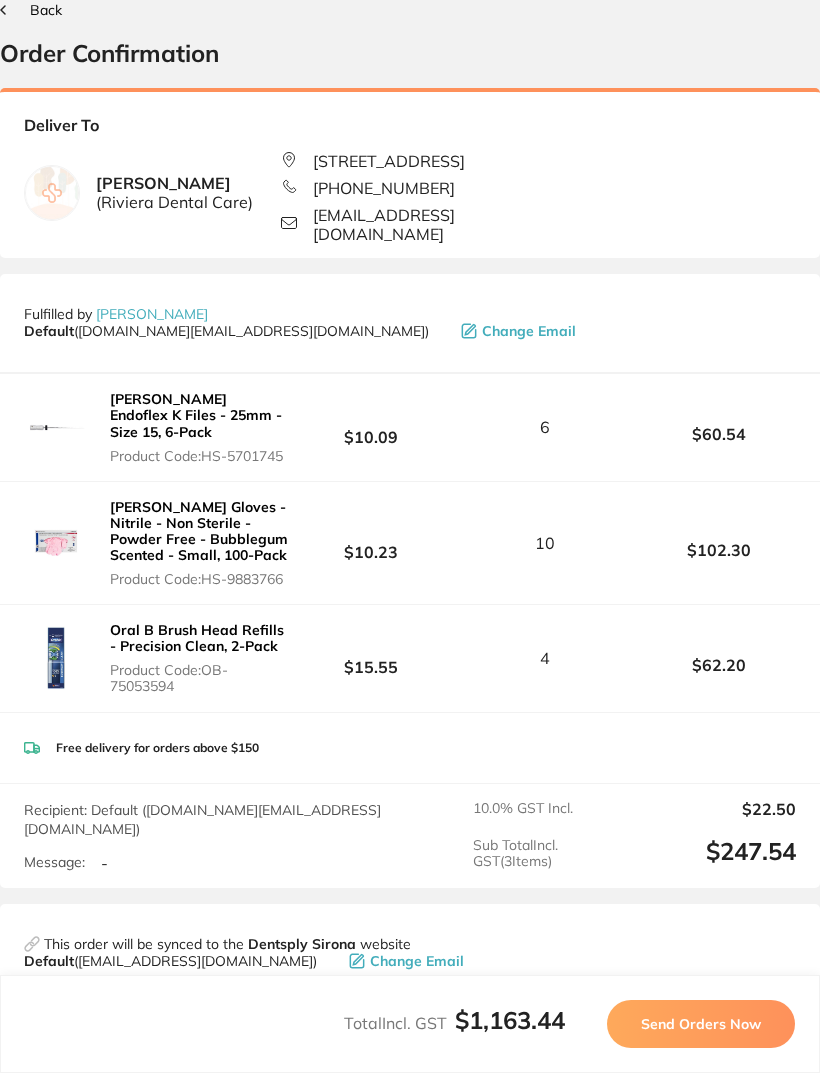 click on "Send Orders Now" at bounding box center [701, 1024] 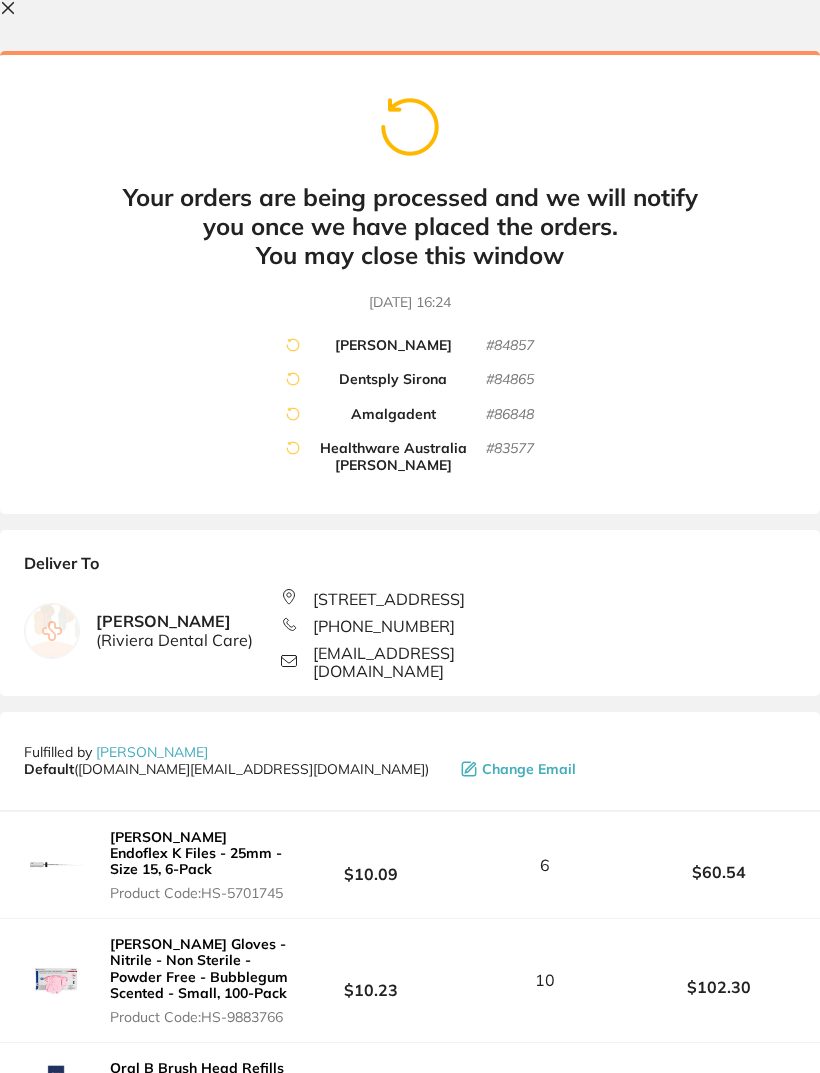 click on "$62.20" at bounding box center (719, 1096) 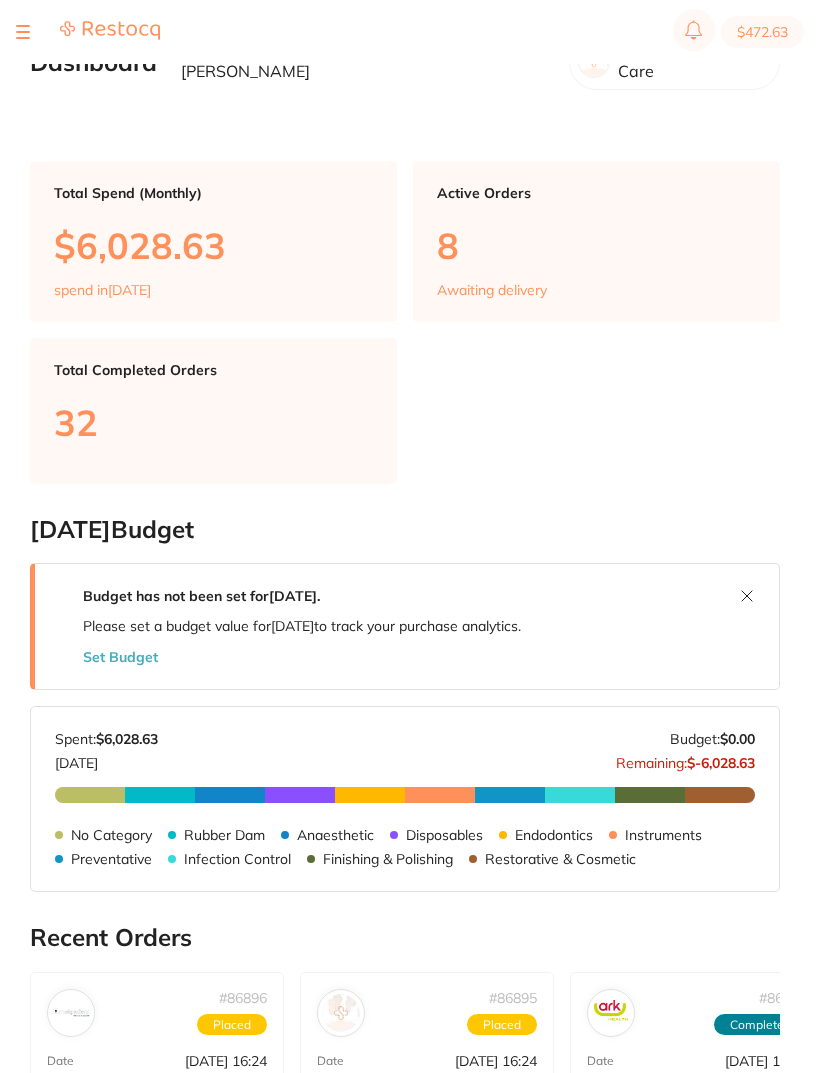 scroll, scrollTop: 0, scrollLeft: 0, axis: both 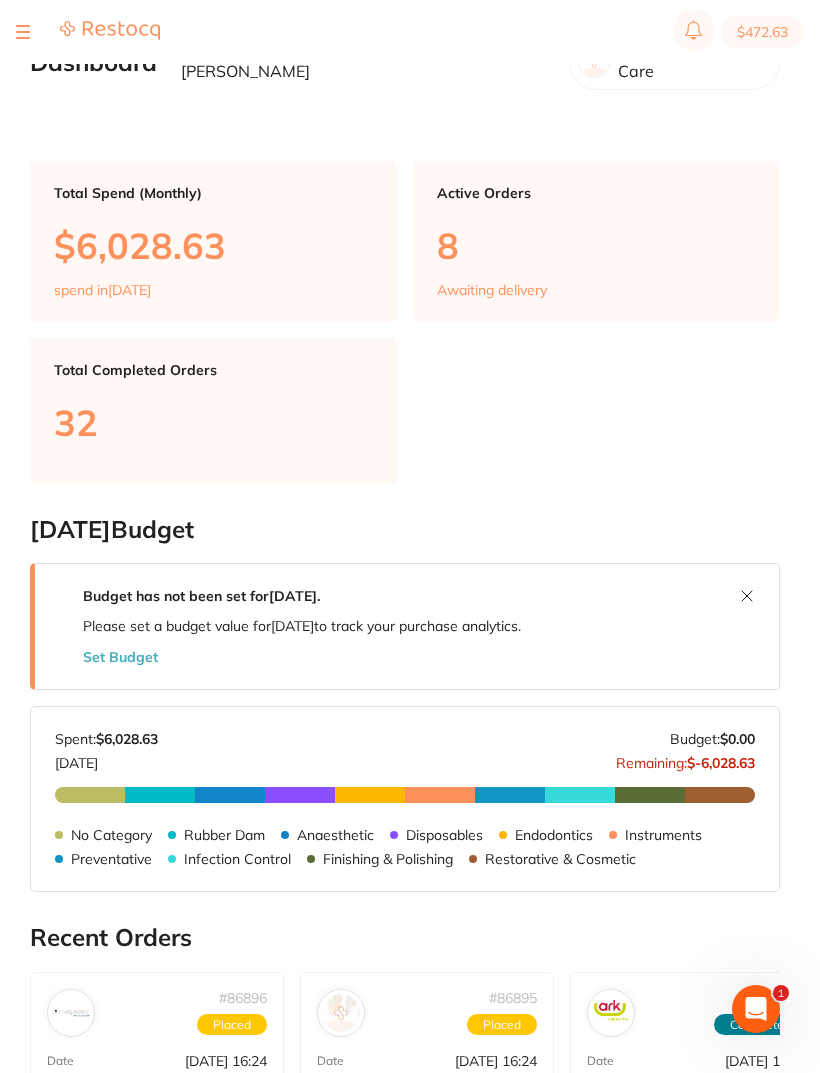 click on "$472.63" at bounding box center [762, 32] 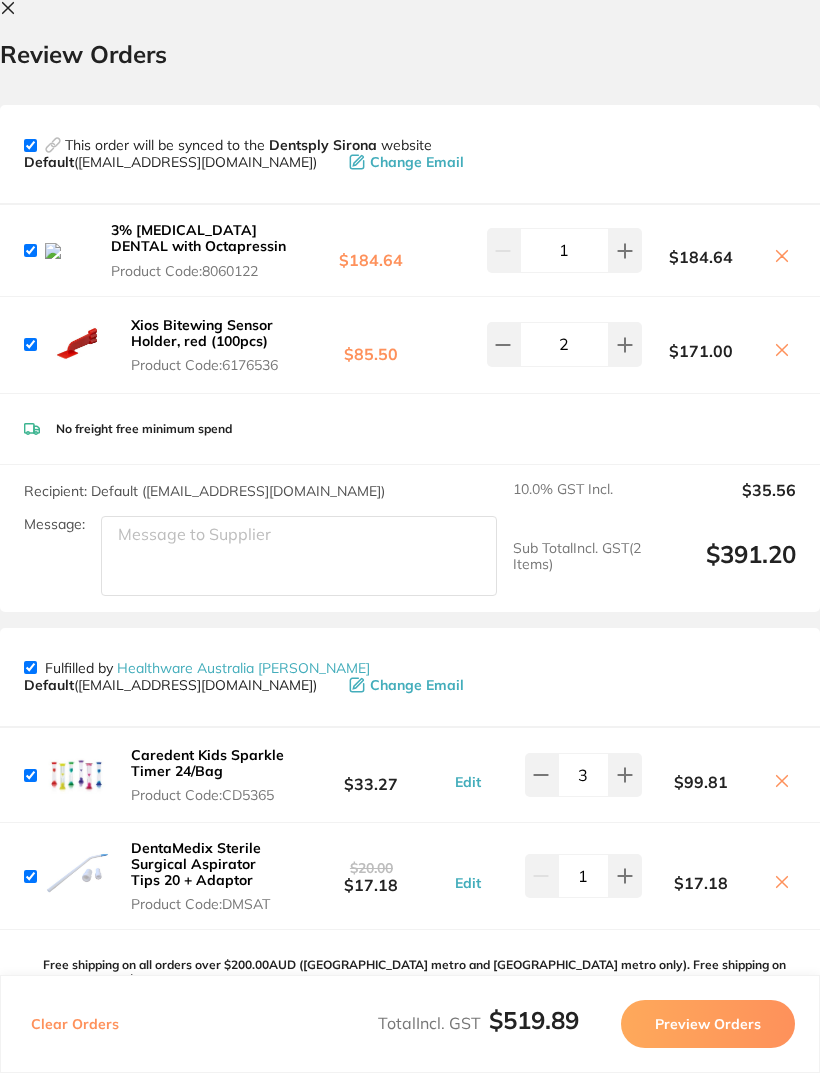 scroll, scrollTop: 0, scrollLeft: 0, axis: both 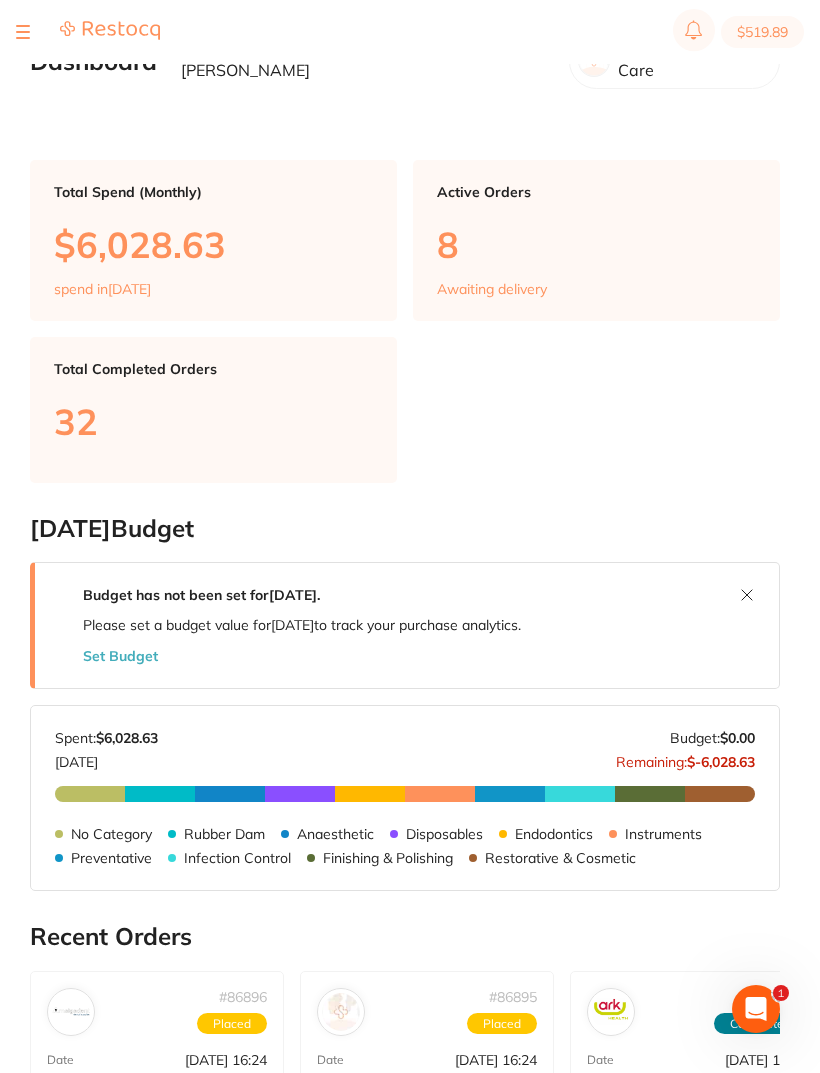 click on "$519.89" at bounding box center [410, 32] 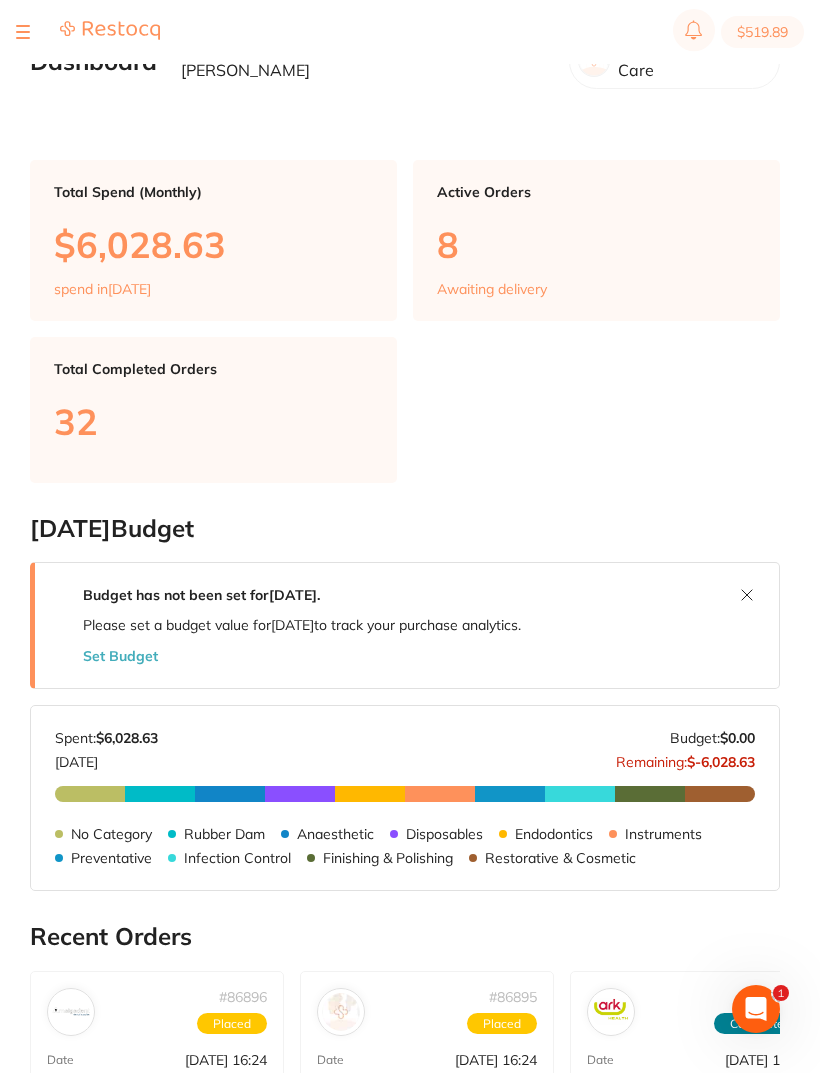 click on "$519.89" at bounding box center [410, 32] 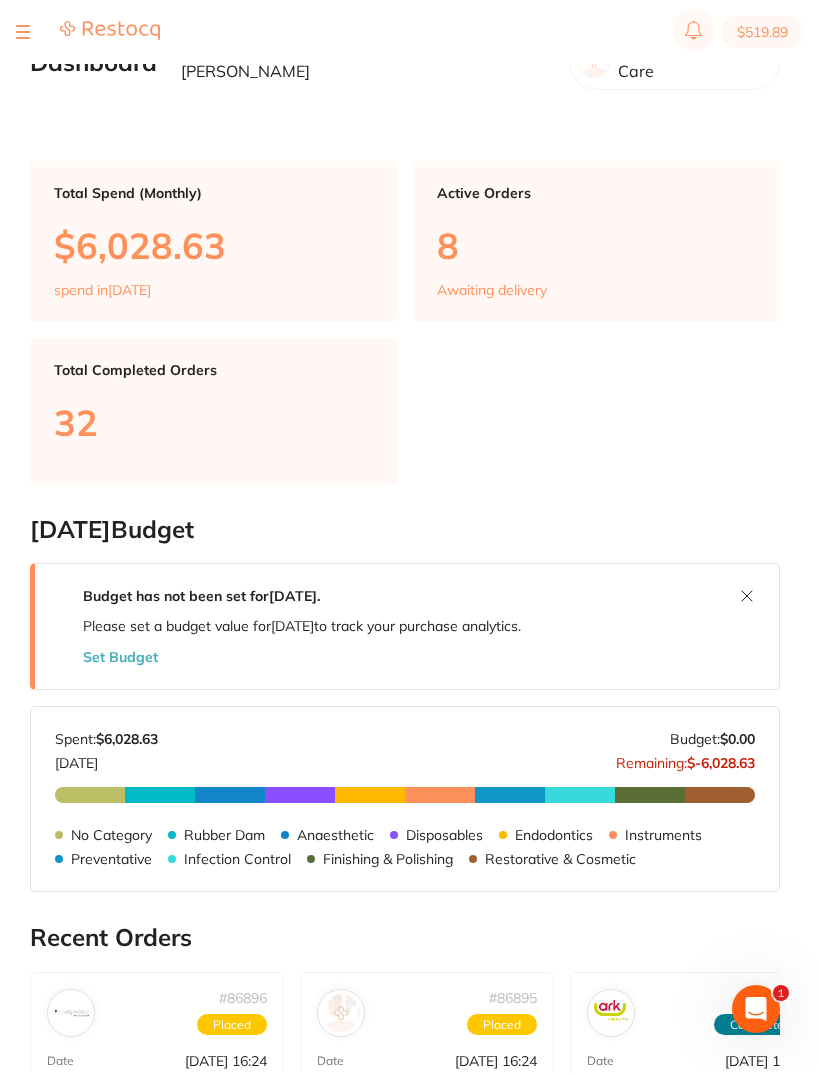 click at bounding box center [23, 32] 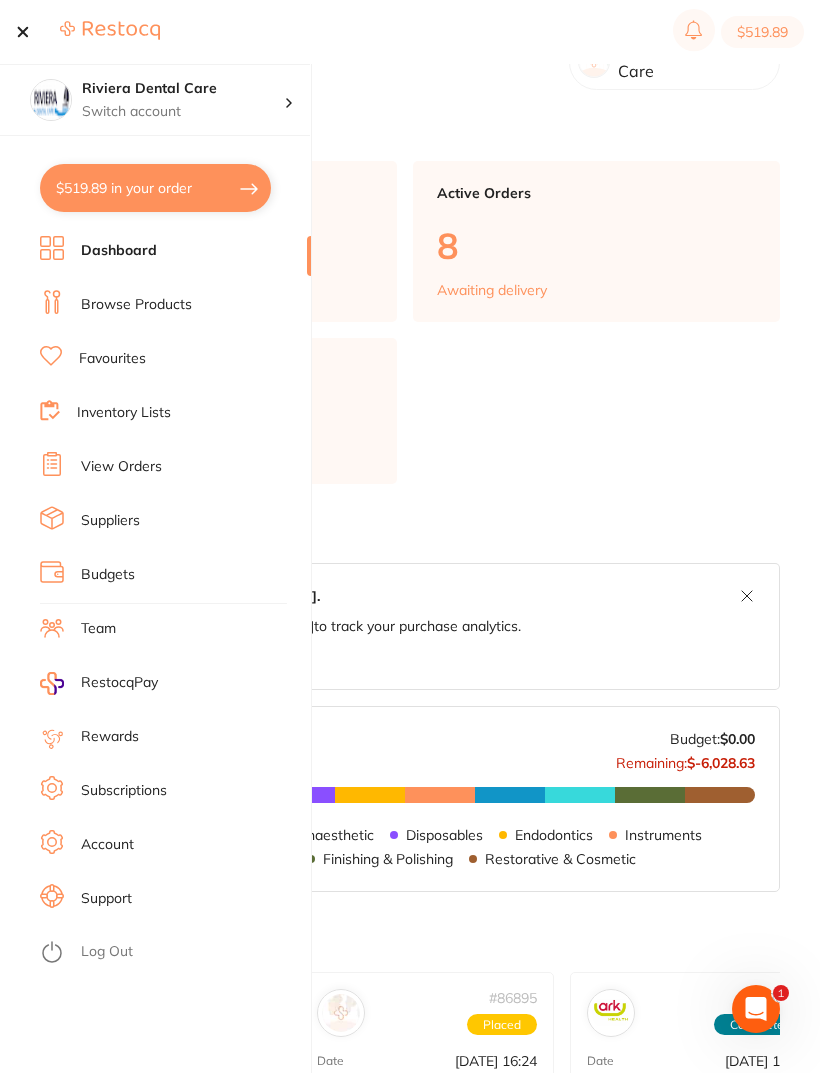 click on "Suppliers" at bounding box center [110, 521] 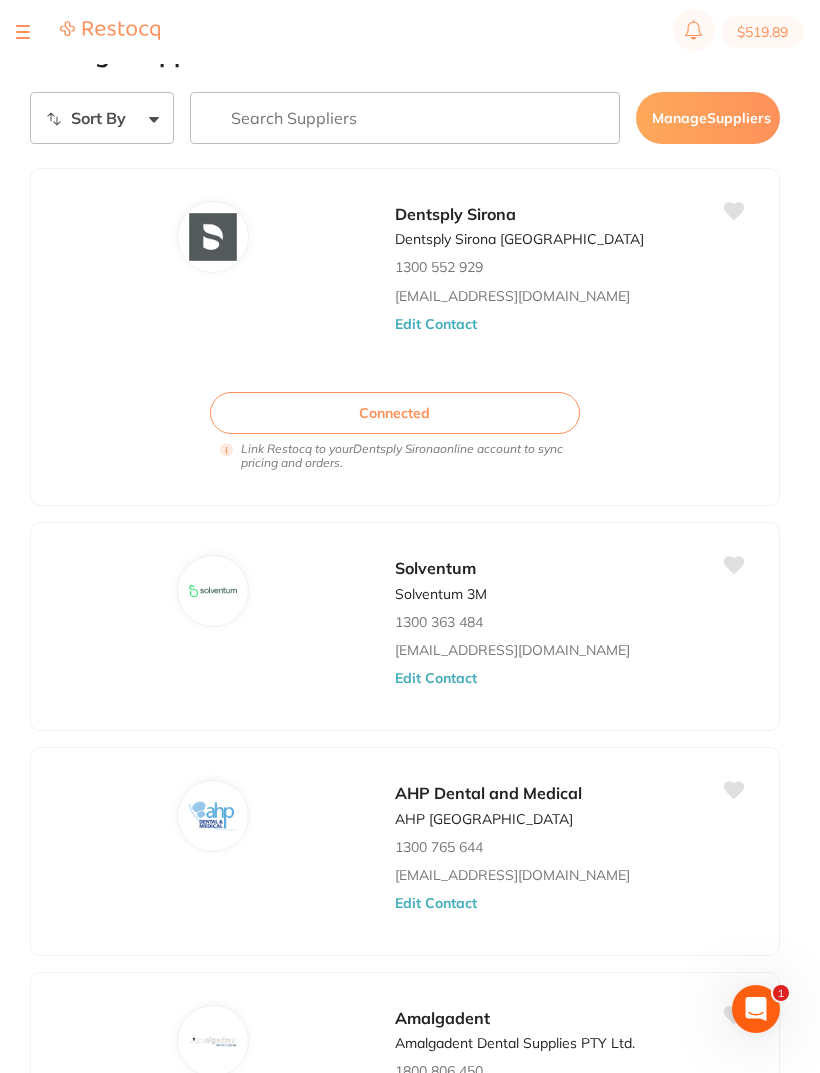 scroll, scrollTop: 0, scrollLeft: 0, axis: both 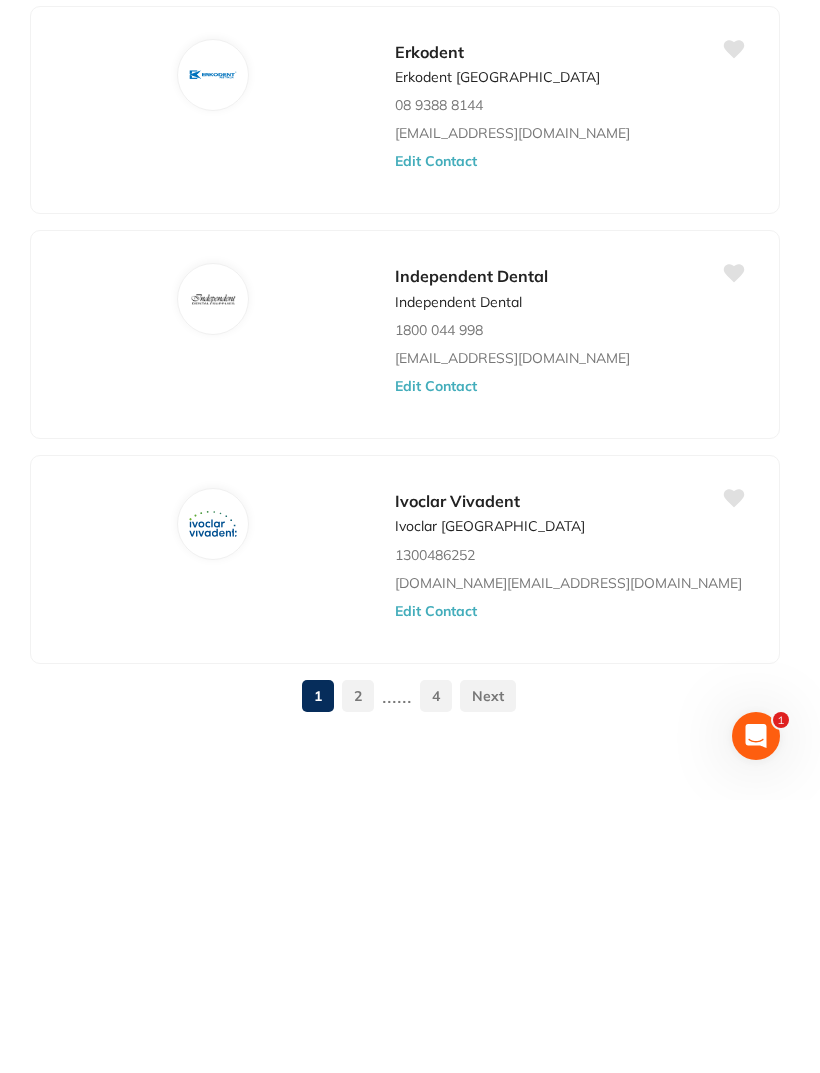 click on "2" at bounding box center [358, 969] 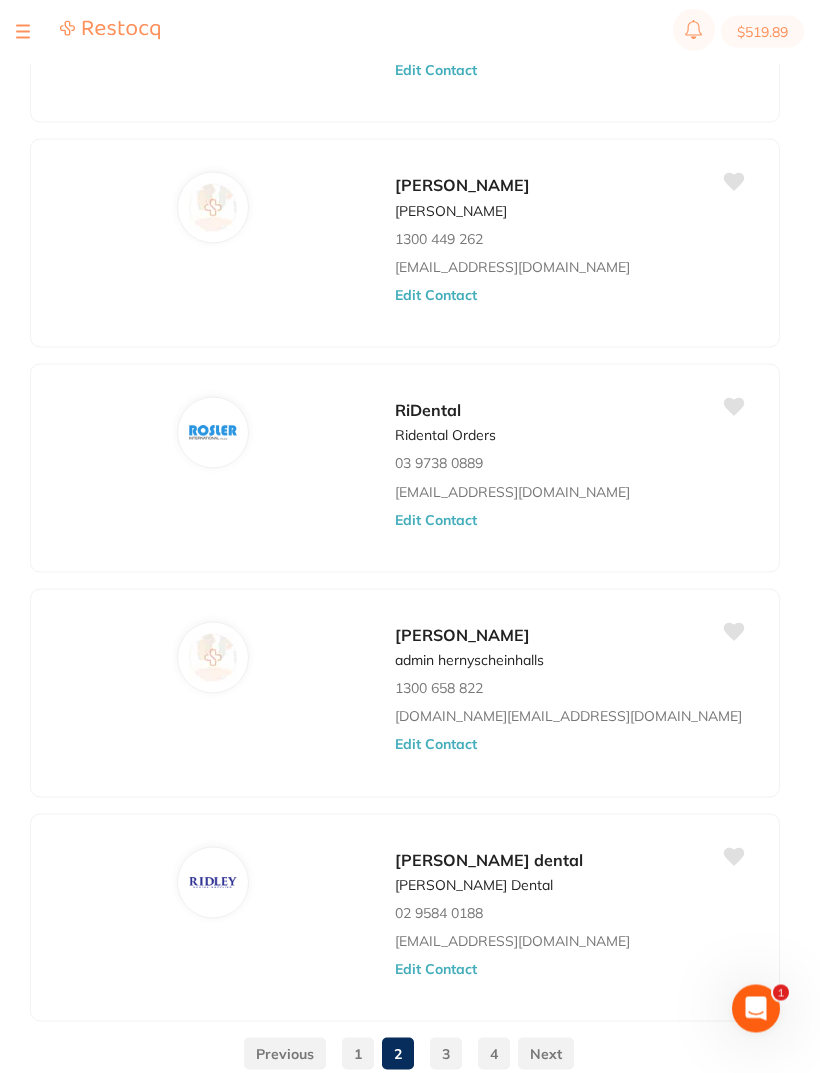 scroll, scrollTop: 1850, scrollLeft: 0, axis: vertical 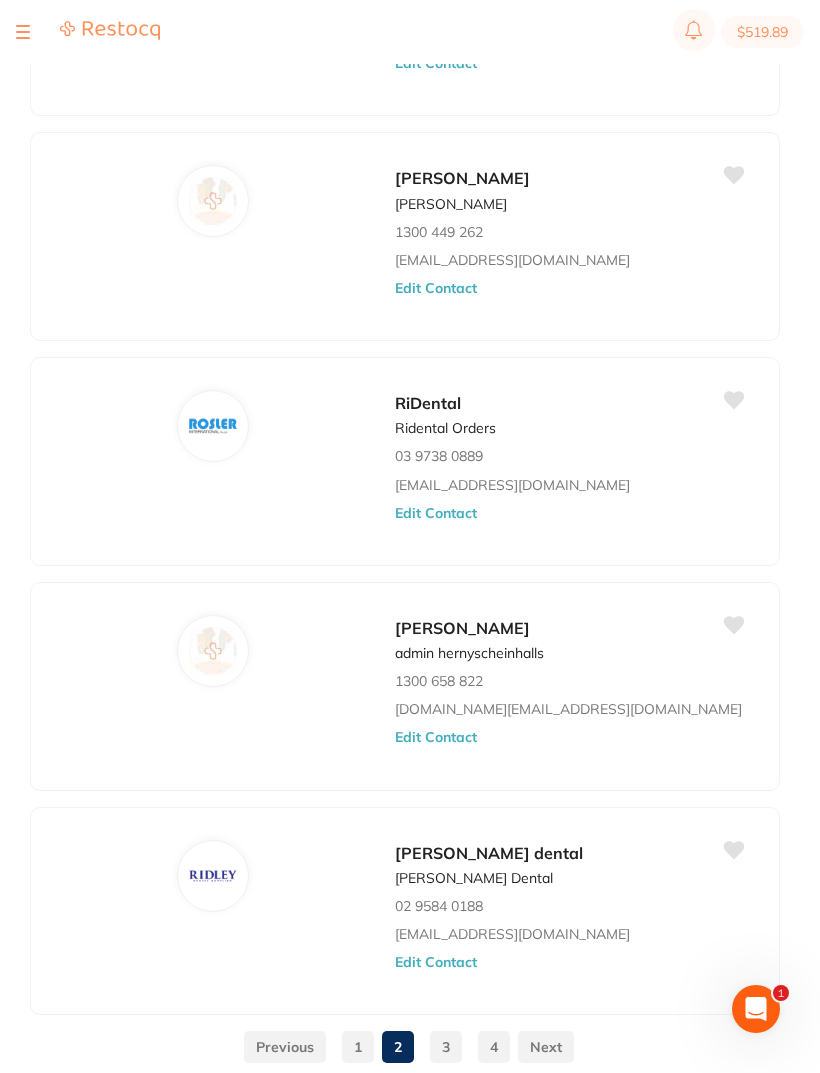 click on "3" at bounding box center (446, 1047) 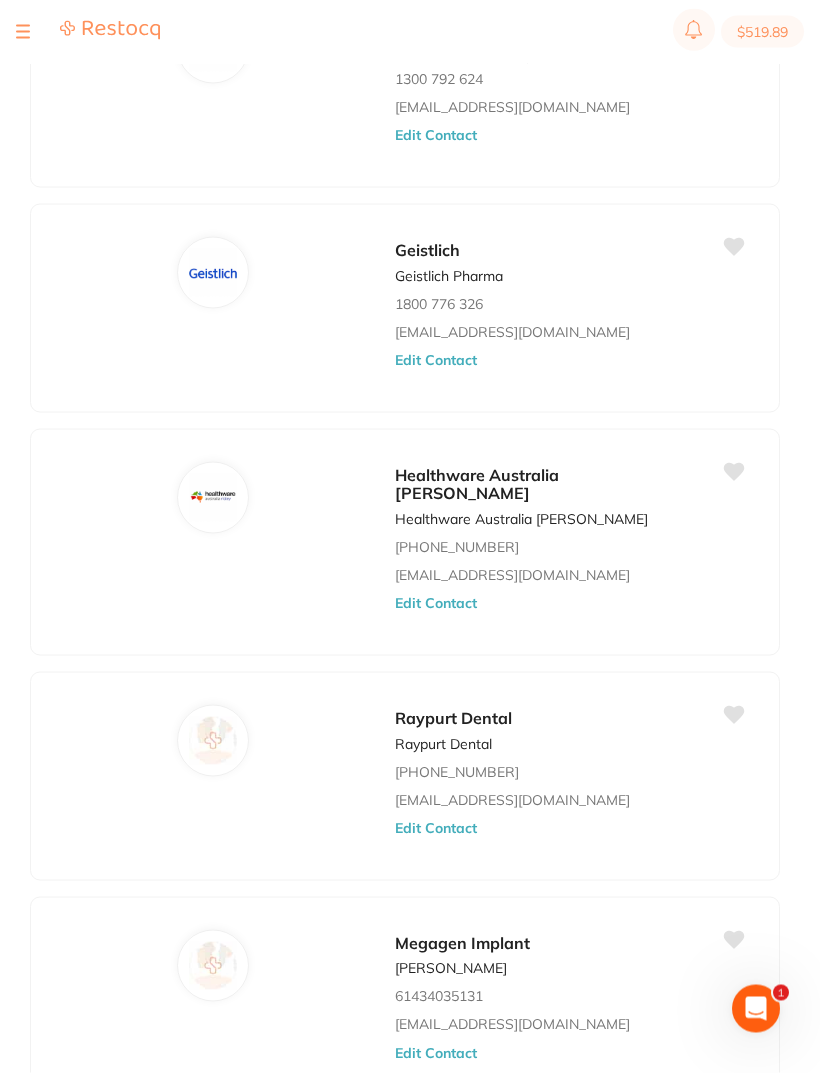 scroll, scrollTop: 1107, scrollLeft: 0, axis: vertical 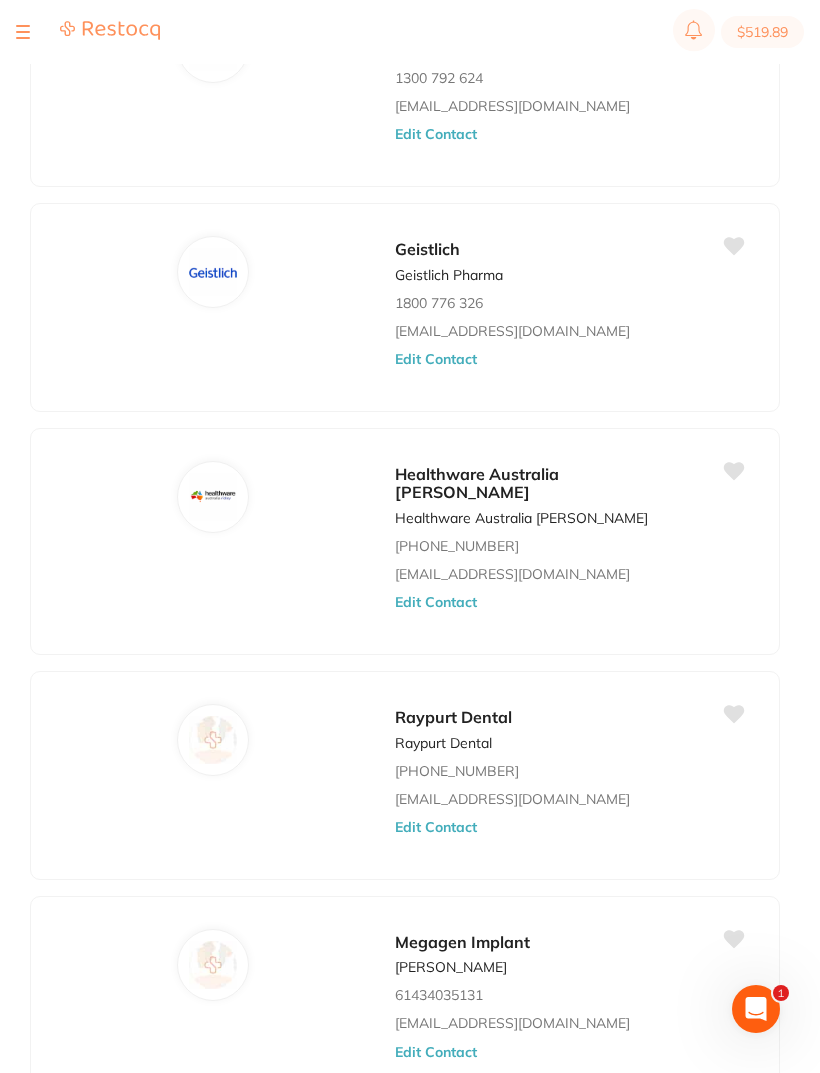 click on "Healthware Australia [PERSON_NAME]" at bounding box center (521, 518) 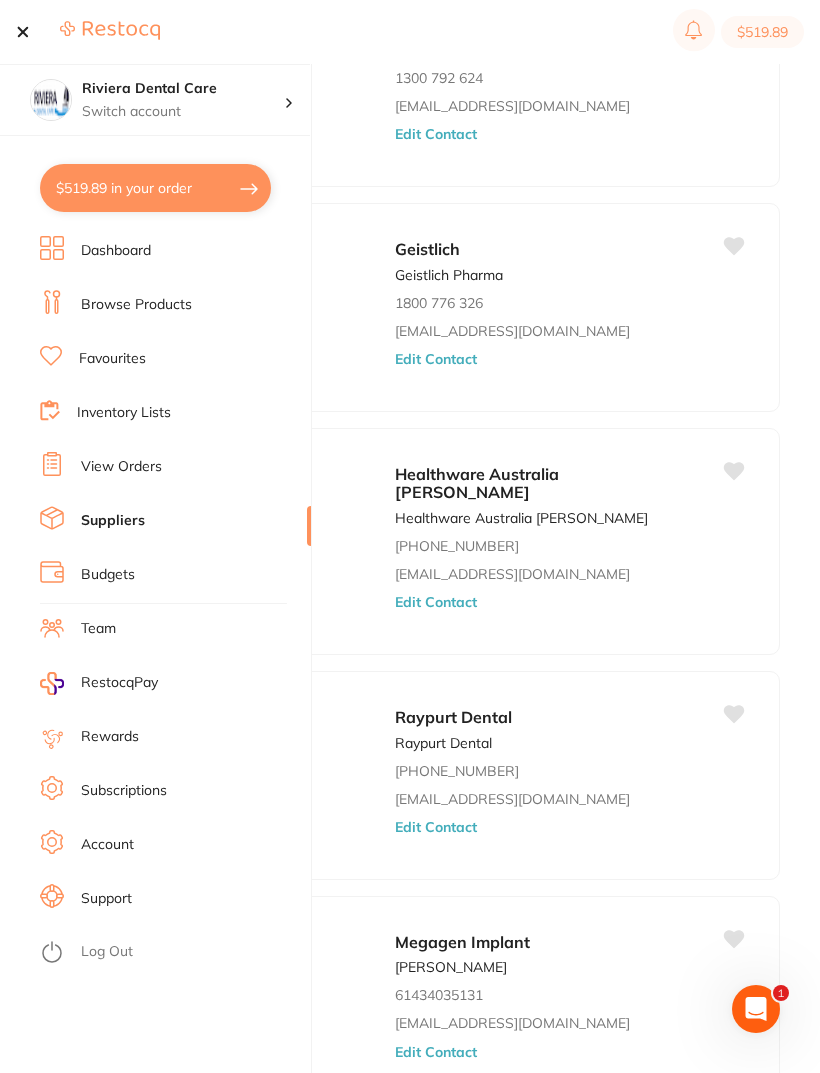 click on "View Orders" at bounding box center [121, 467] 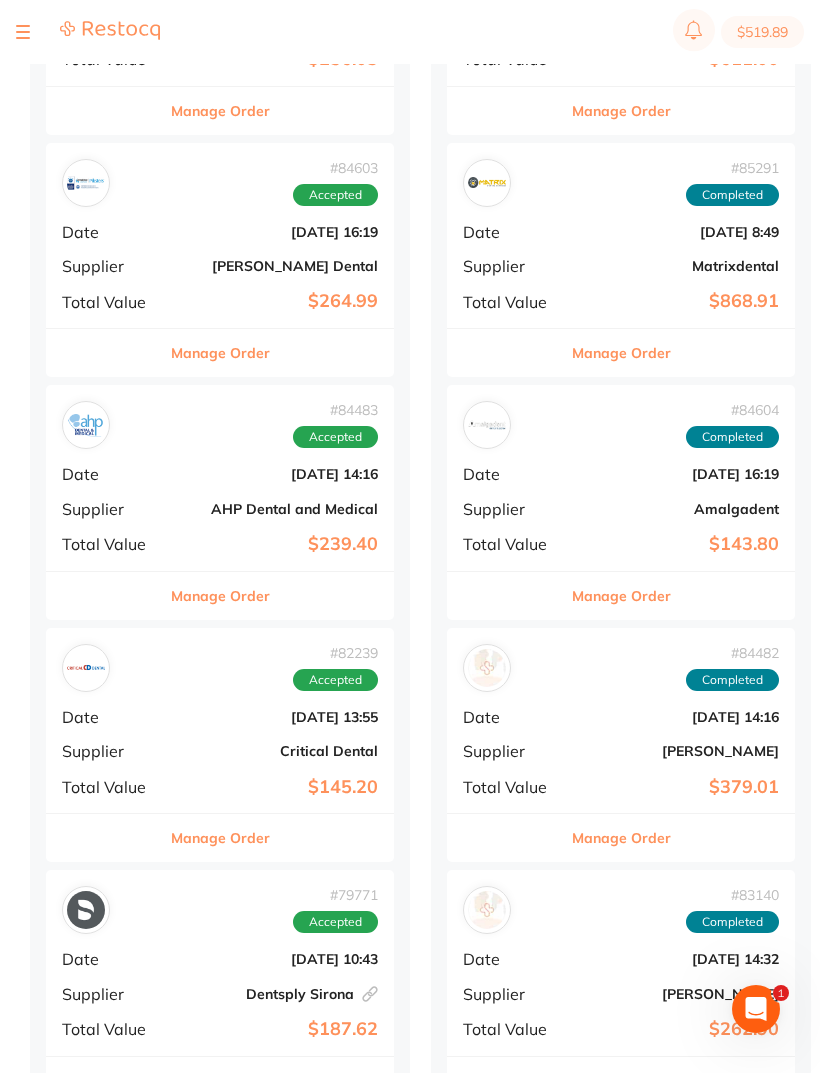 scroll, scrollTop: 0, scrollLeft: 0, axis: both 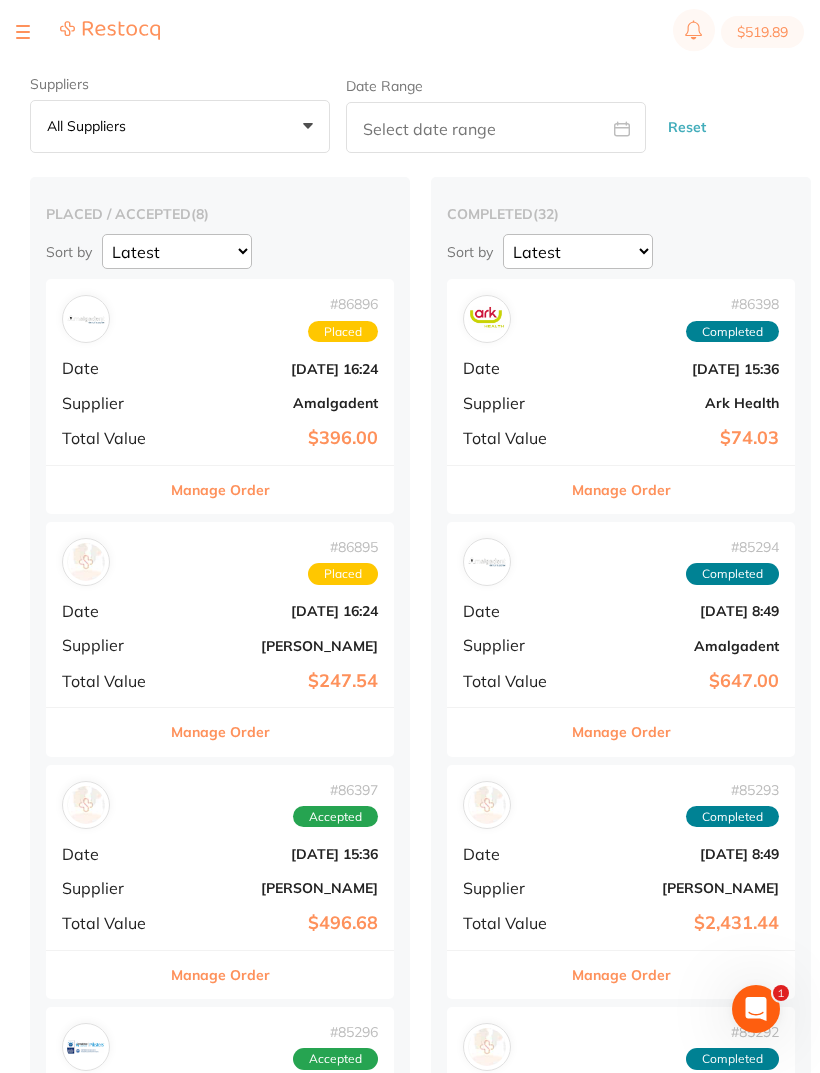 click on "$519.89" at bounding box center [410, 32] 